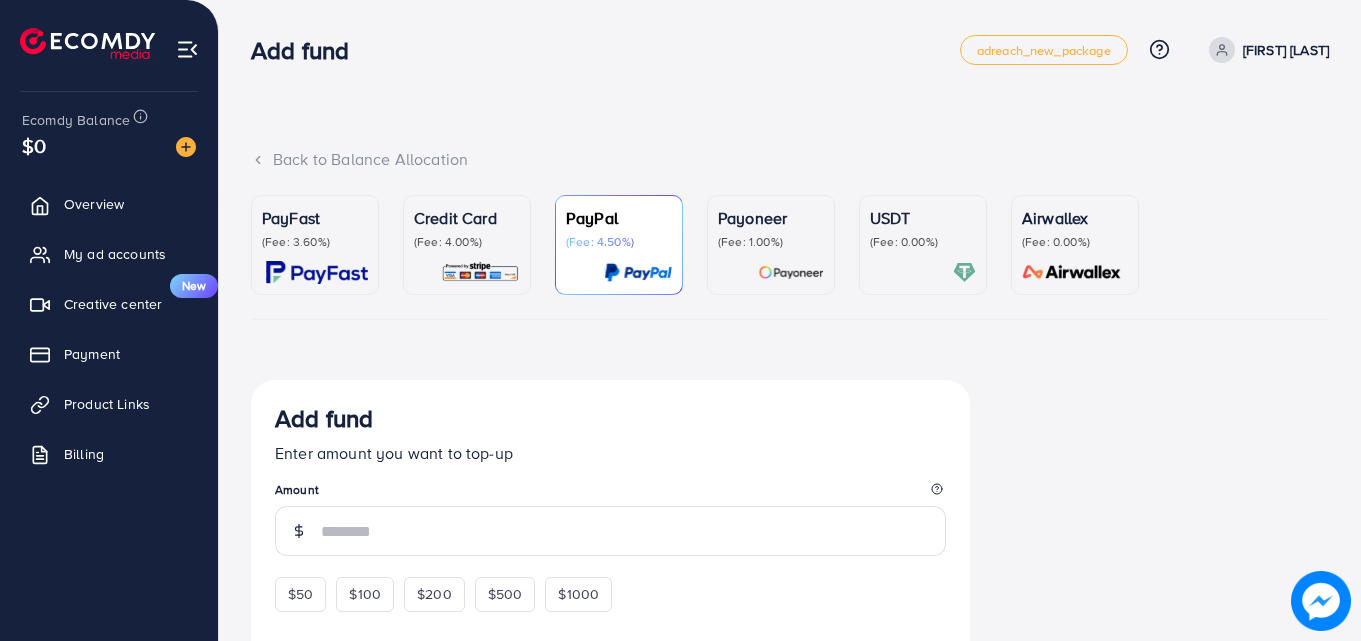 scroll, scrollTop: 114, scrollLeft: 0, axis: vertical 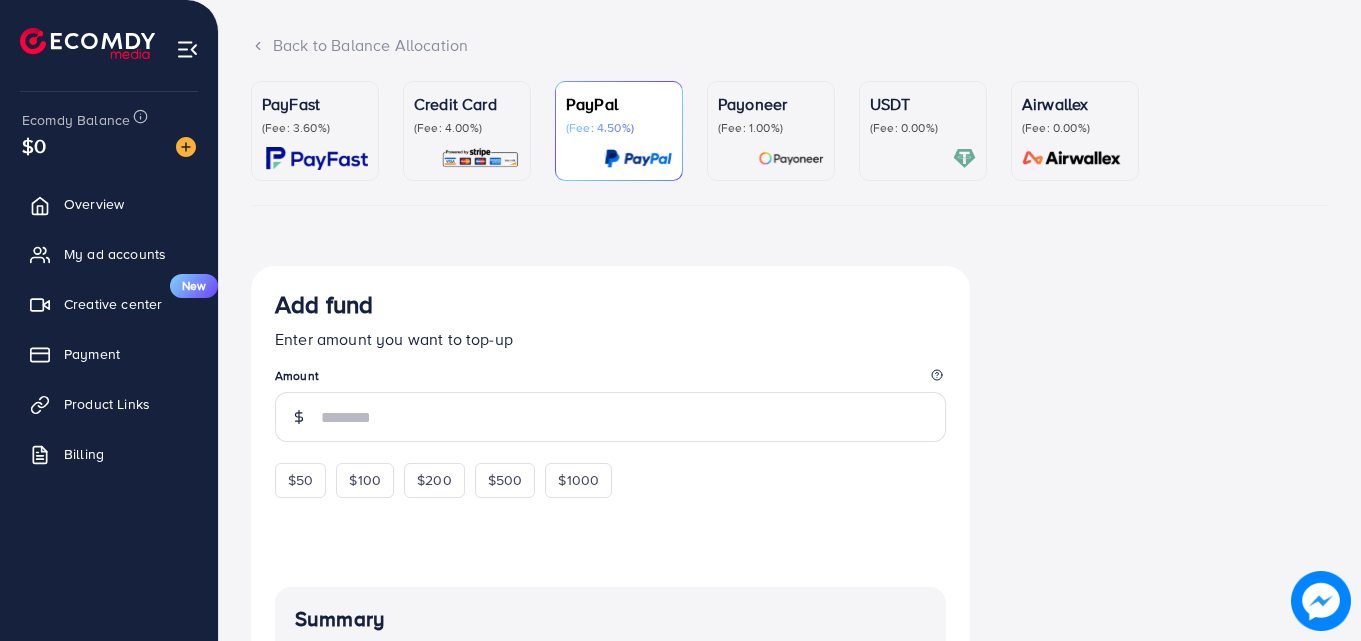 click on "PayFast   (Fee: 3.60%)   Credit Card   (Fee: 4.00%)   PayPal   (Fee: 4.50%)   Payoneer   (Fee: 1.00%)   USDT   (Fee: 0.00%)   Airwallex   (Fee: 0.00%)   Currency Code:   Merchant ID:   Merchant Name:   Token:   Success URL:   Failure URL:   Checkout URL:   Customer Email:   Customer Mobile:   Transaction Amount:   Basket ID:   Transaction Date:  Add fund Enter amount you want to top-up Amount $50 $100 $200 $500 $1000  Pay now   Summary   Amount   --   Payment Method   --   Service charge   (6.00%)   --   Subtotal   --   Converted subtotal   --   PayFast fee   (3.60%)   --   Total Amount   --   If you have any problem, please contact us by   Messenger   Top-up Success!   Thanks you for your purchase. Please check your balance again.   Summary   Client   ASIM HASSAN   Amount   0 USD   Payment Method   Visa   Service charge  0 USD  Credit card fee  0 USD  Total Amount = Amount + Service charge  + Credit card fee    0 USD   Recharge   Show me Ad Account  Credit Card  My Credit Cards   Card ID   Status   Pending" at bounding box center [790, 522] 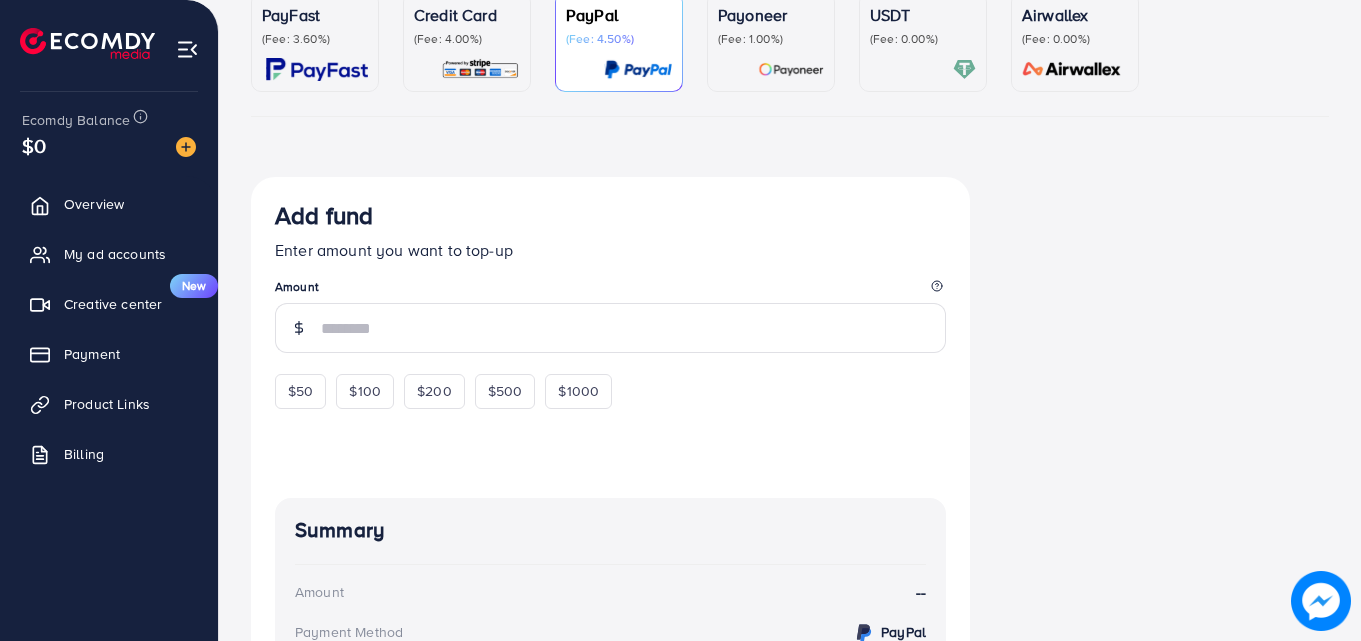 scroll, scrollTop: 220, scrollLeft: 0, axis: vertical 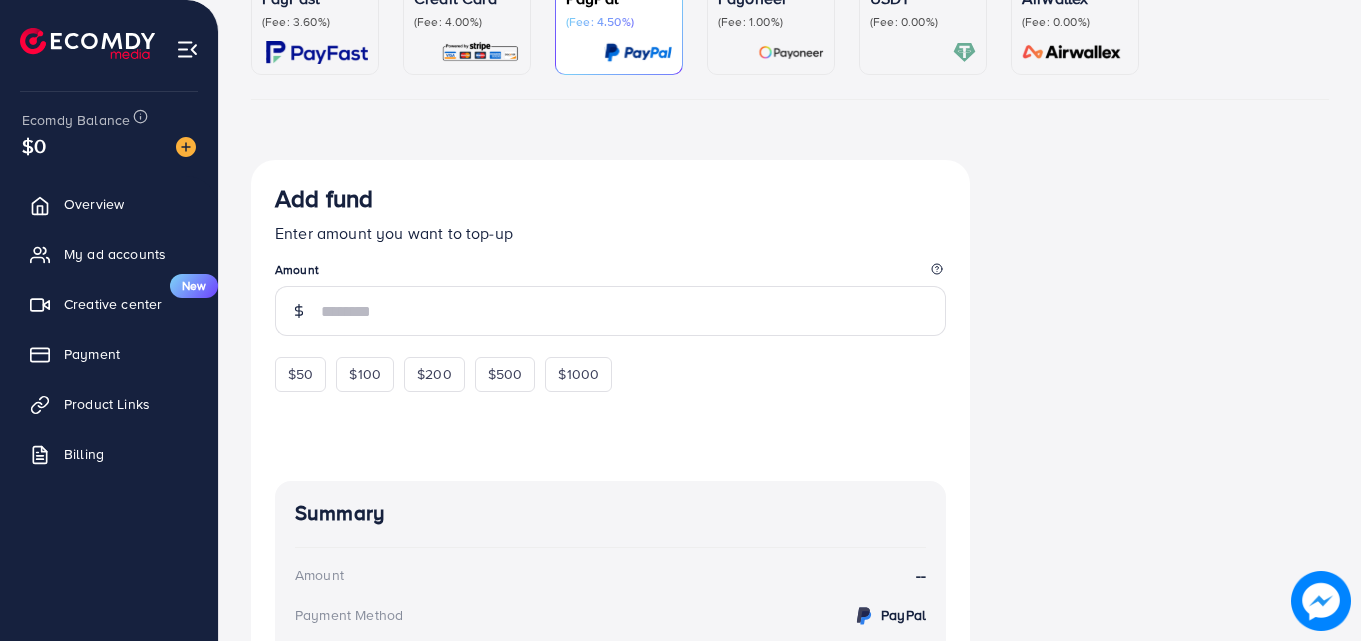 click at bounding box center (317, 52) 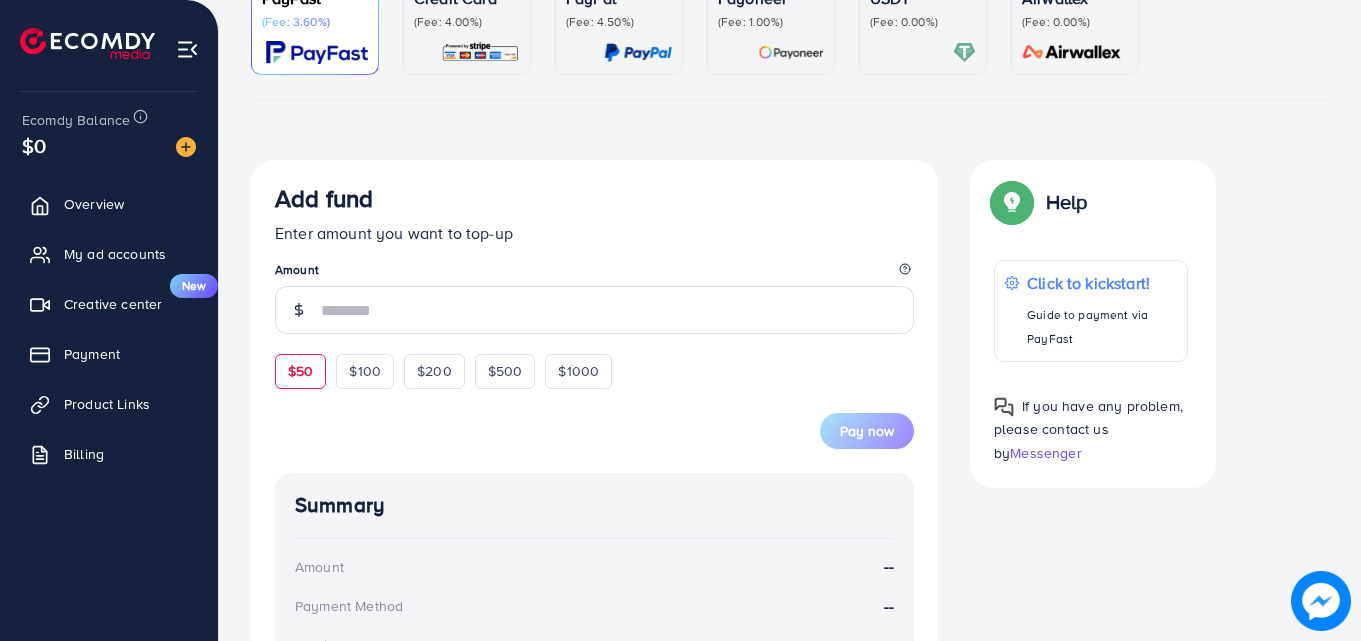 click on "$50" at bounding box center (300, 371) 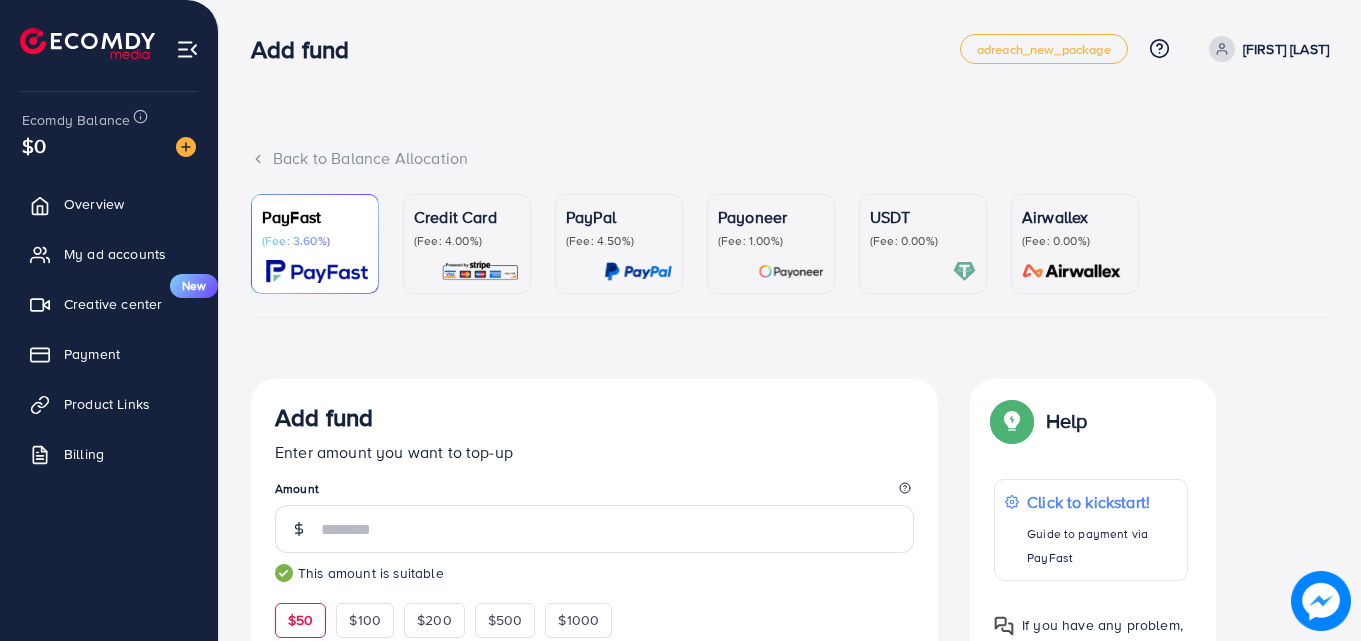 scroll, scrollTop: 0, scrollLeft: 0, axis: both 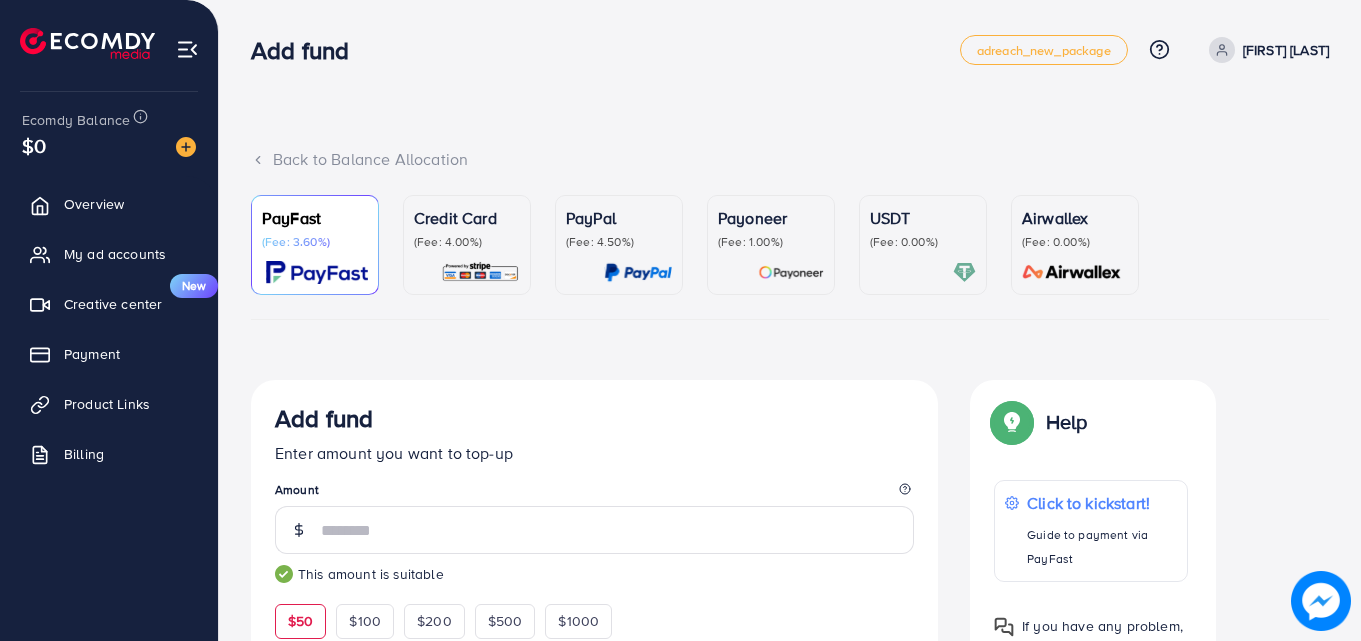 click at bounding box center [923, 272] 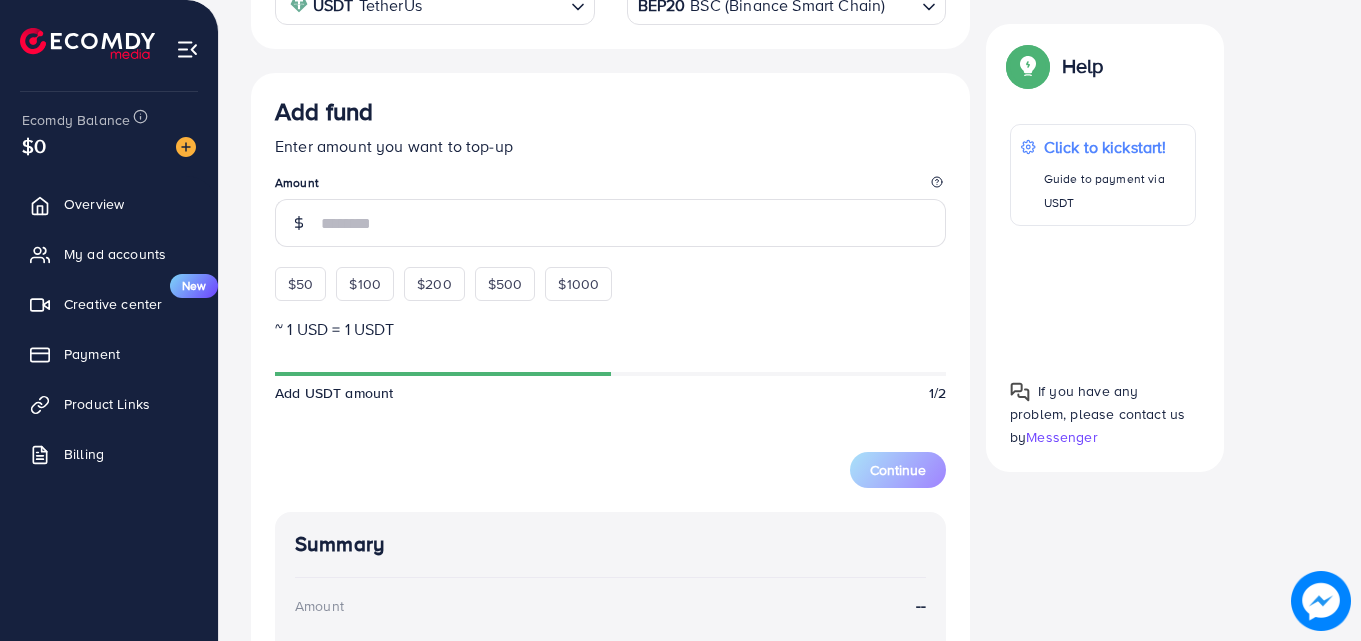 scroll, scrollTop: 447, scrollLeft: 0, axis: vertical 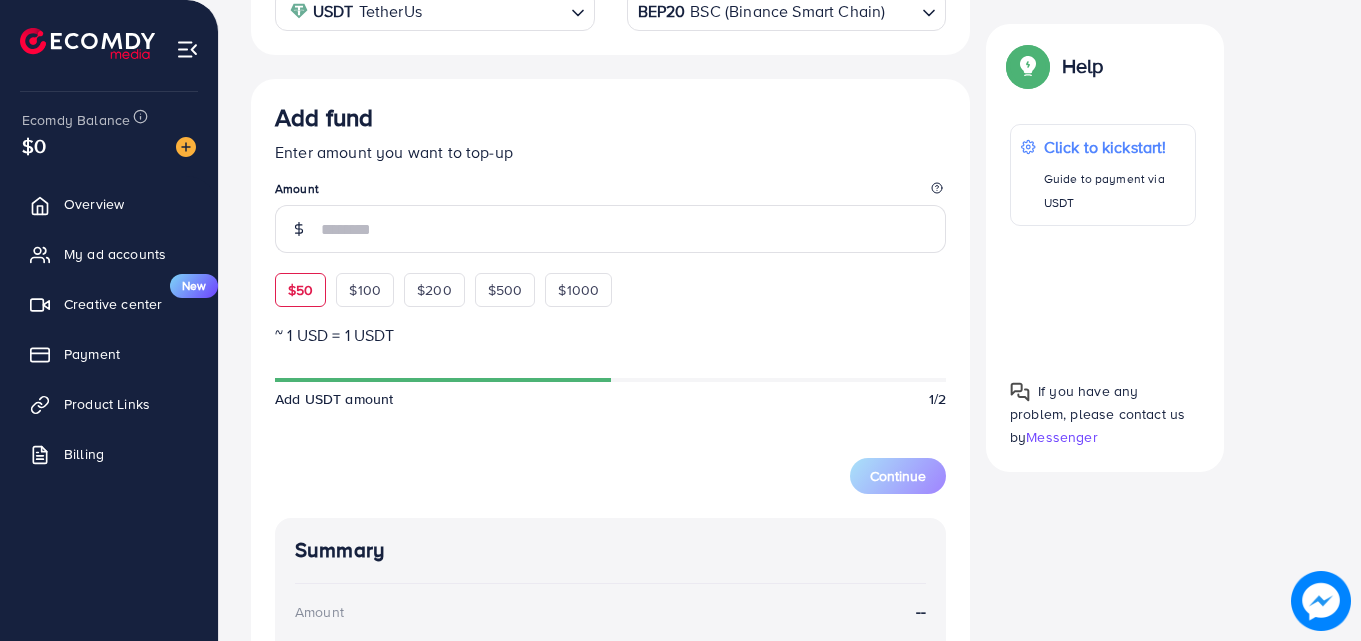 click on "$50" at bounding box center [300, 290] 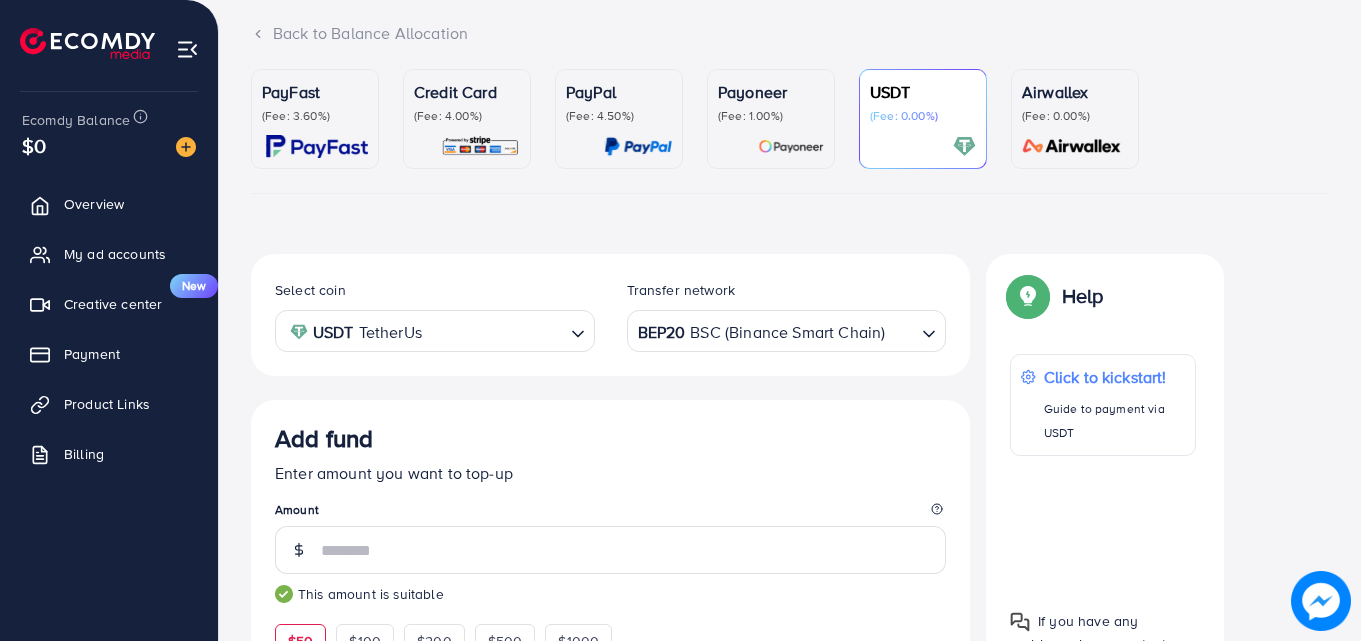 scroll, scrollTop: 0, scrollLeft: 0, axis: both 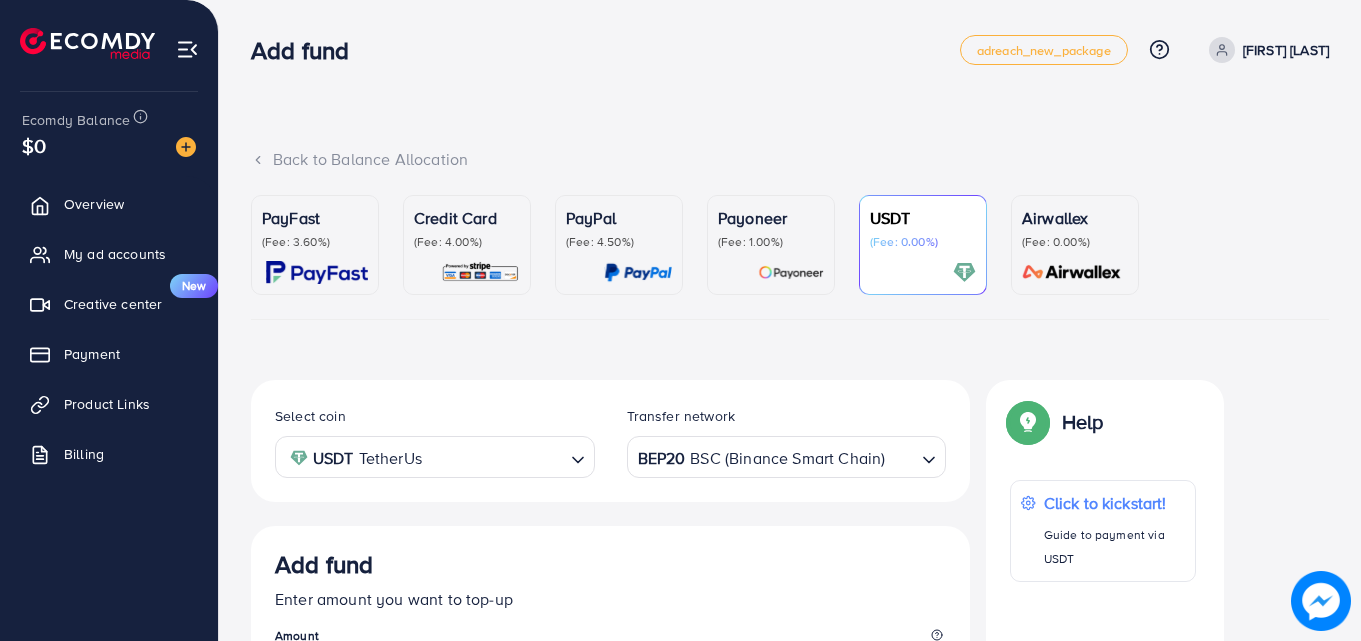 click on "(Fee: 1.00%)" at bounding box center (771, 242) 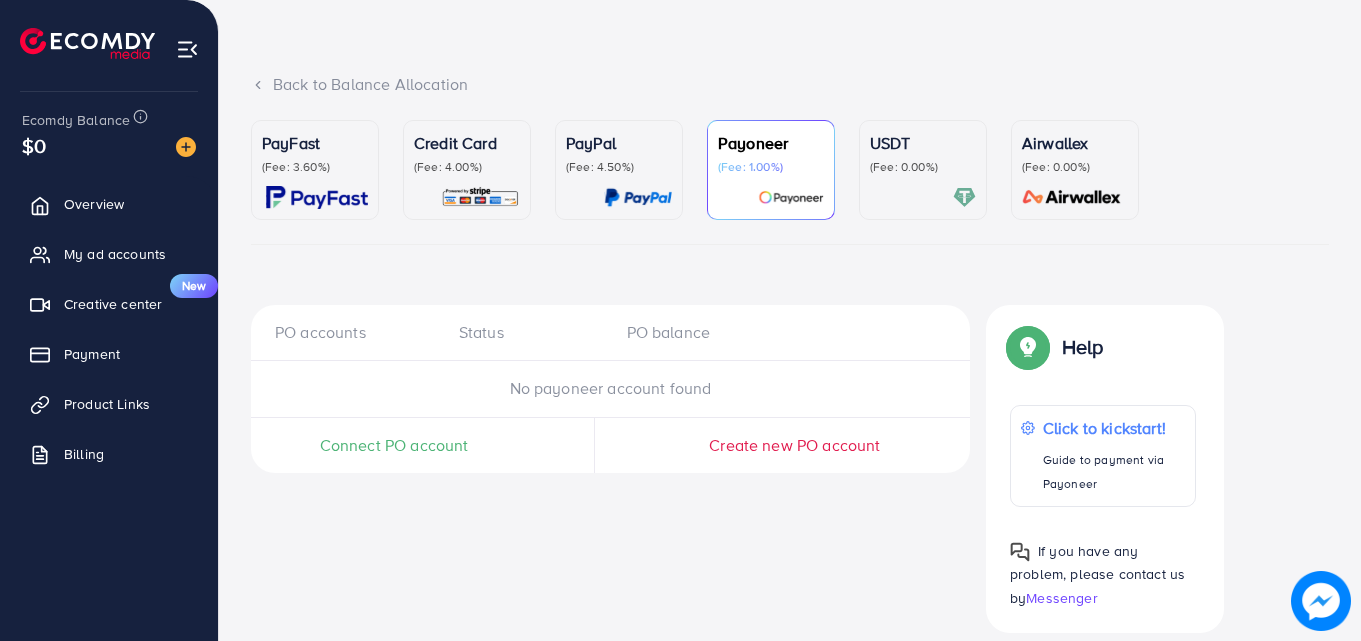 scroll, scrollTop: 99, scrollLeft: 0, axis: vertical 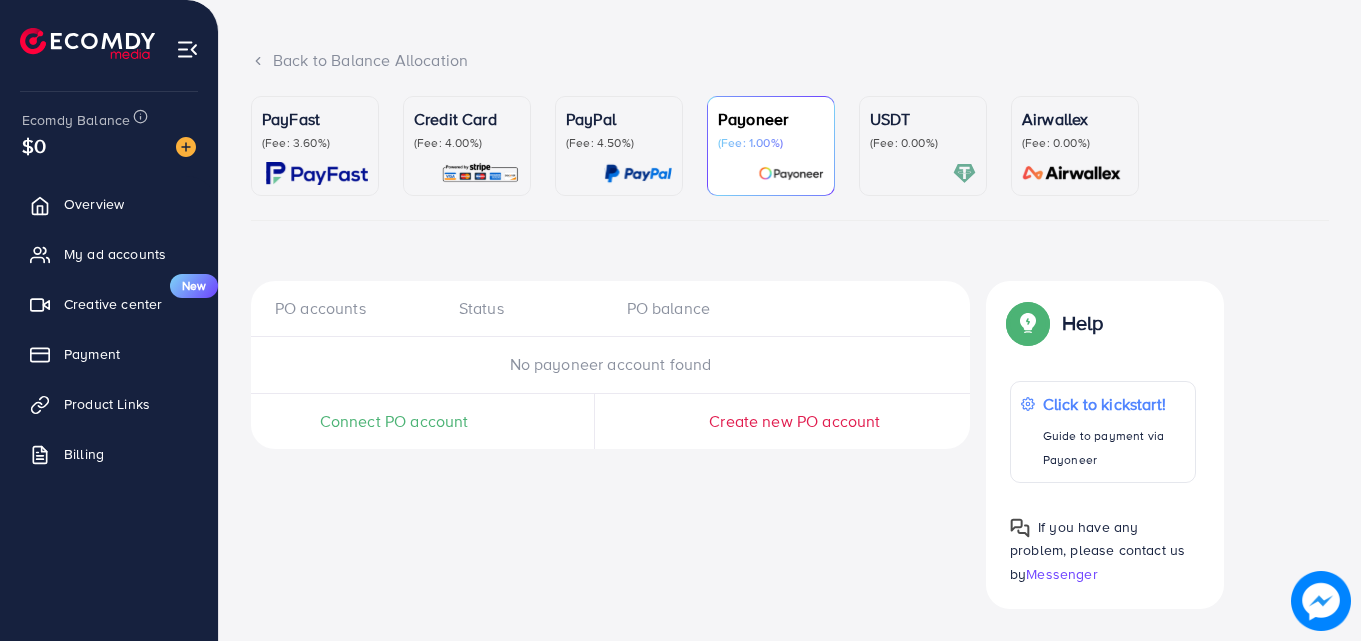 click on "(Fee: 0.00%)" at bounding box center [923, 143] 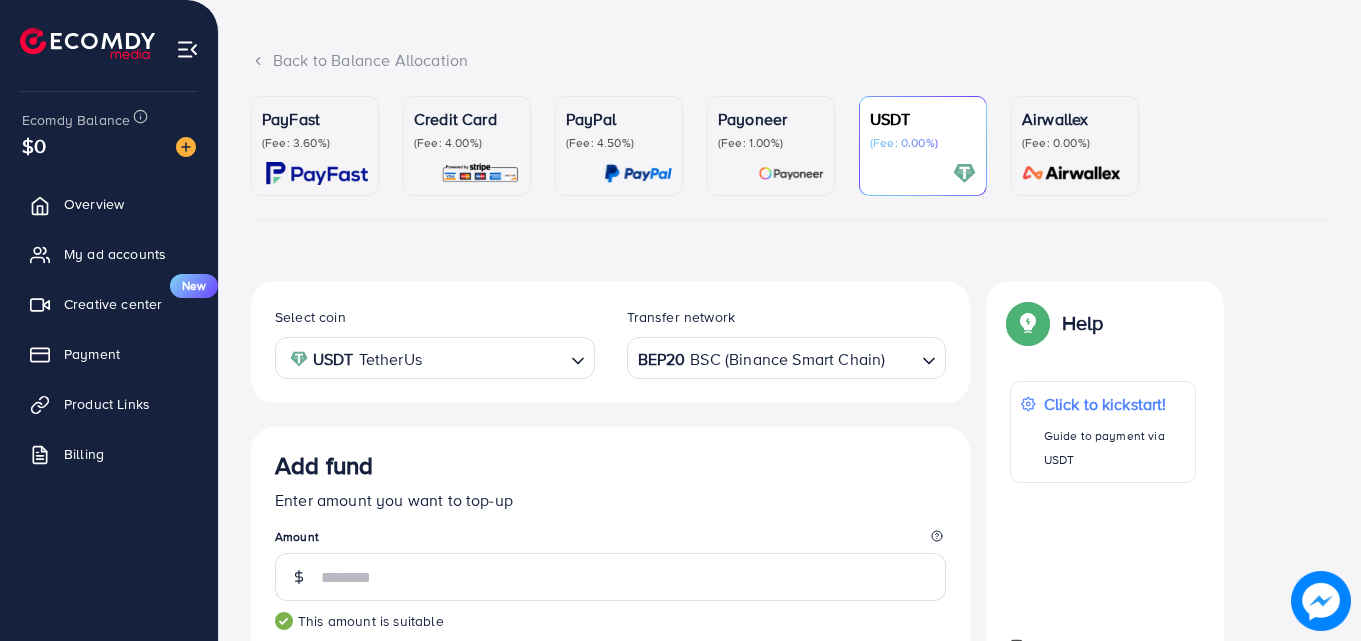 click on "Airwallex" at bounding box center (1075, 119) 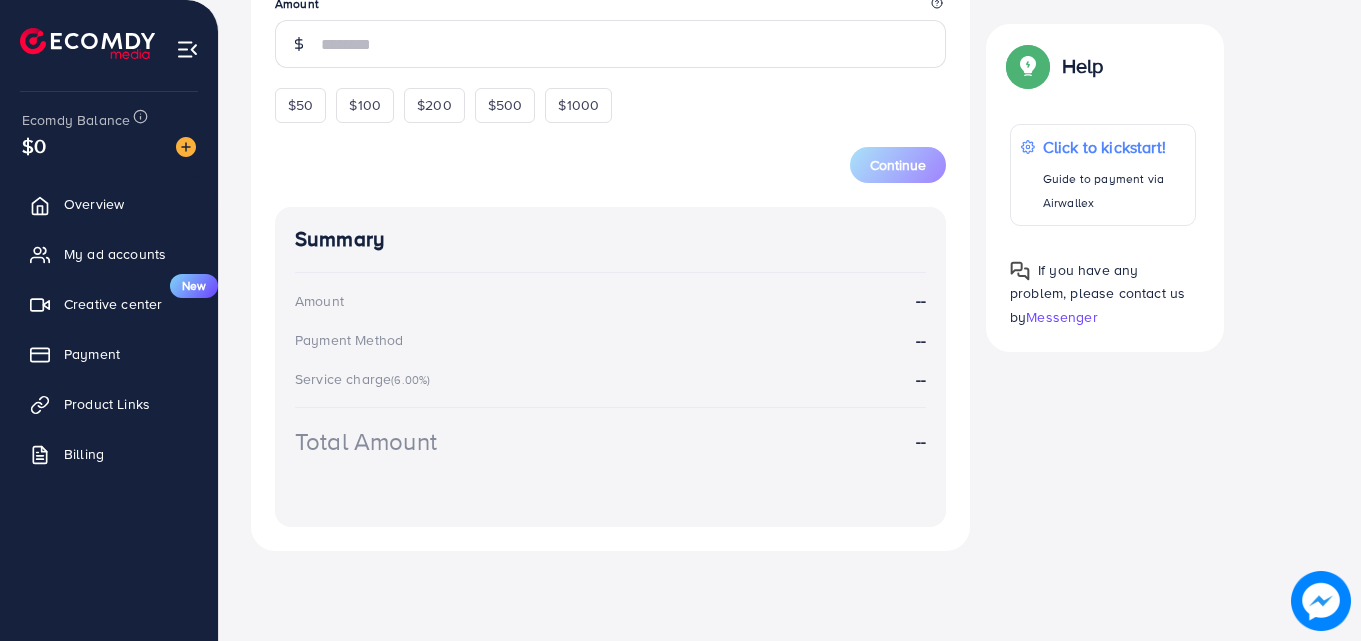 scroll, scrollTop: 653, scrollLeft: 0, axis: vertical 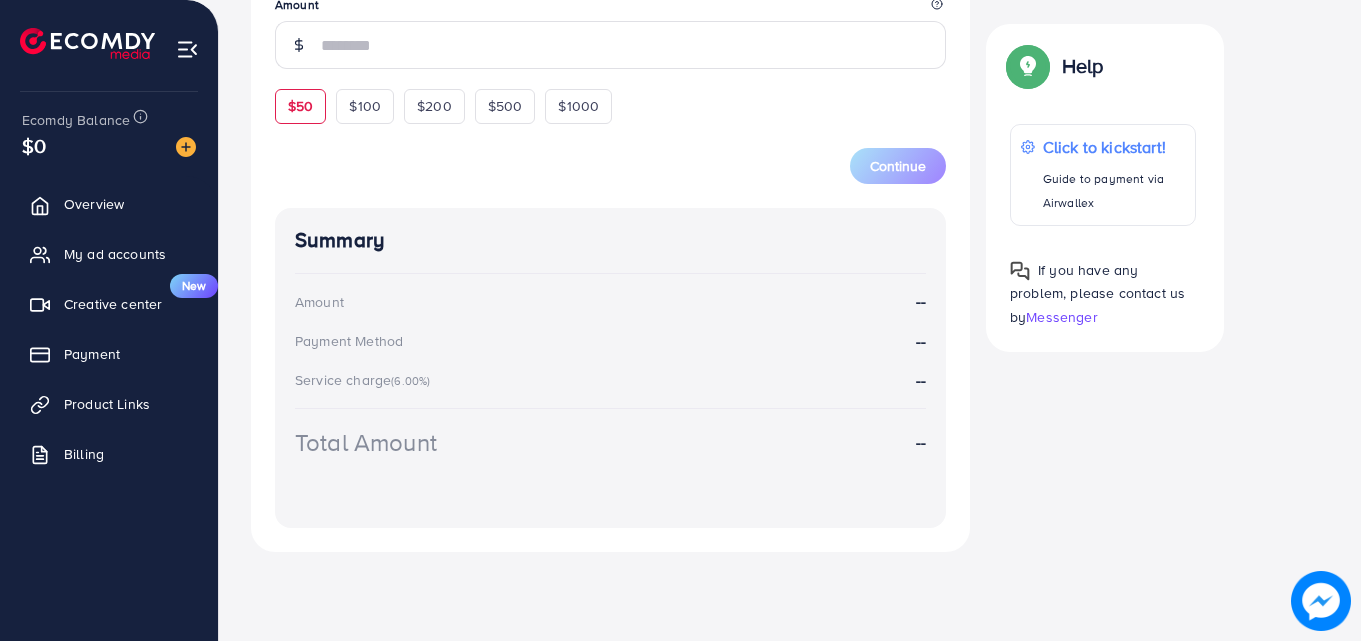 click on "$50" at bounding box center (300, 106) 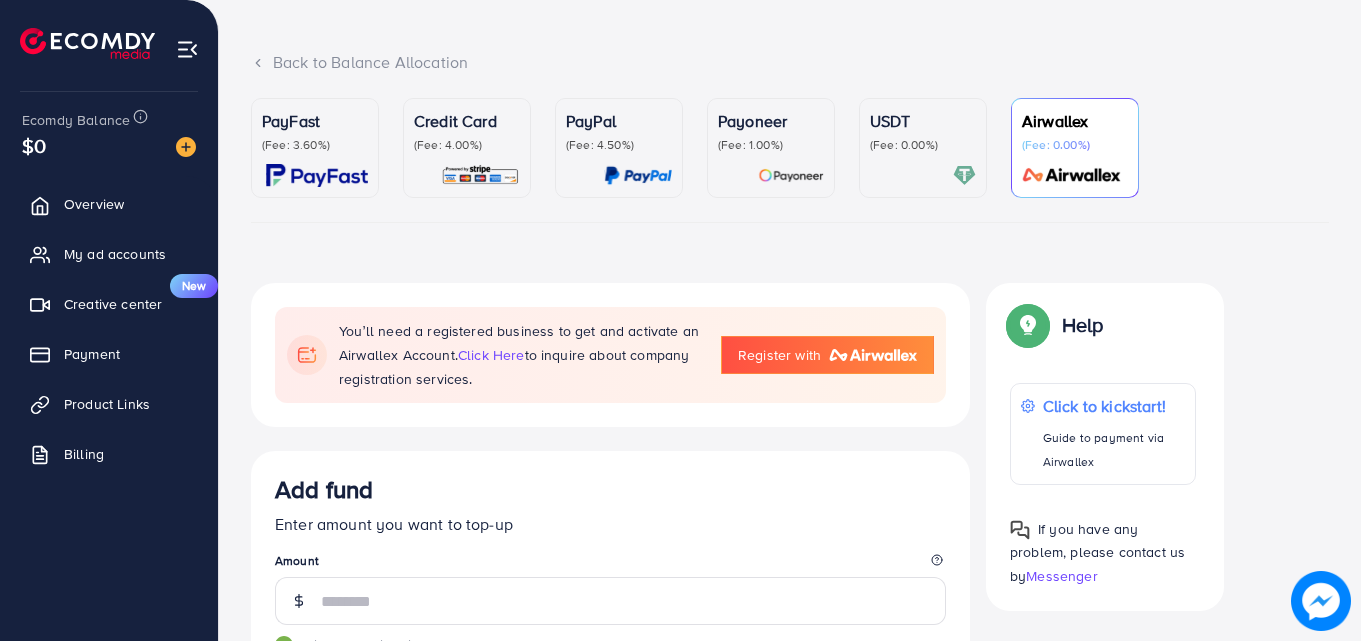 scroll, scrollTop: 40, scrollLeft: 0, axis: vertical 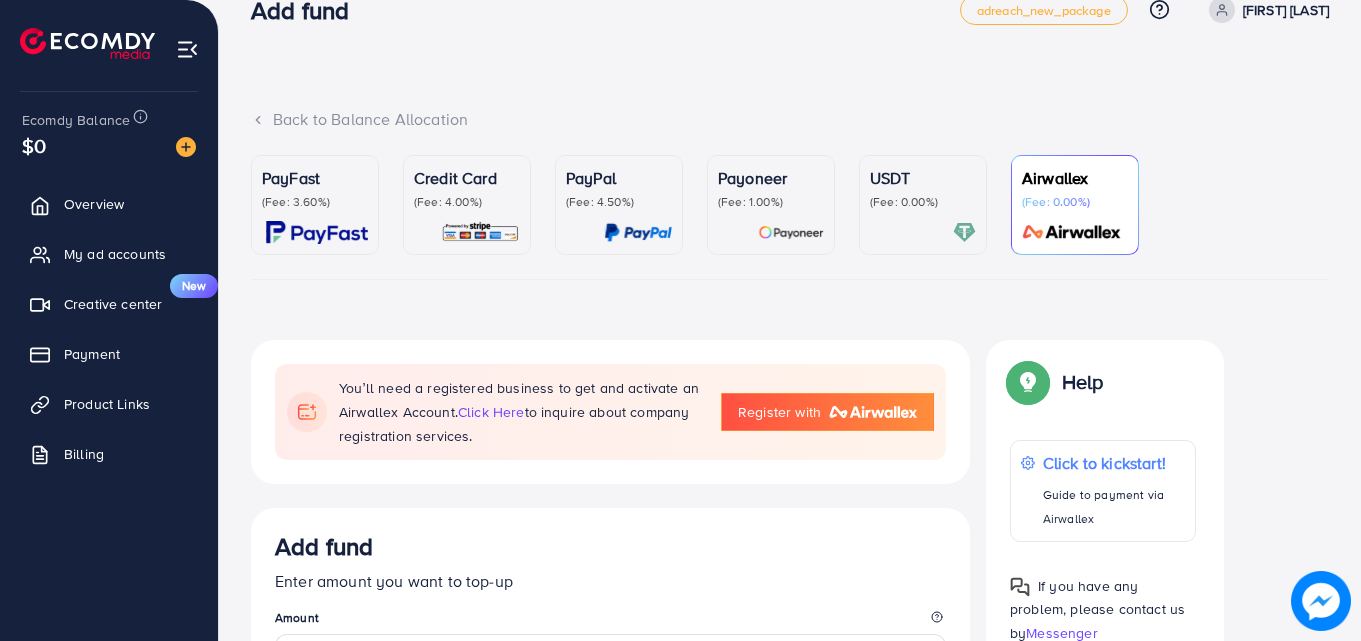 click on "(Fee: 3.60%)" at bounding box center [315, 202] 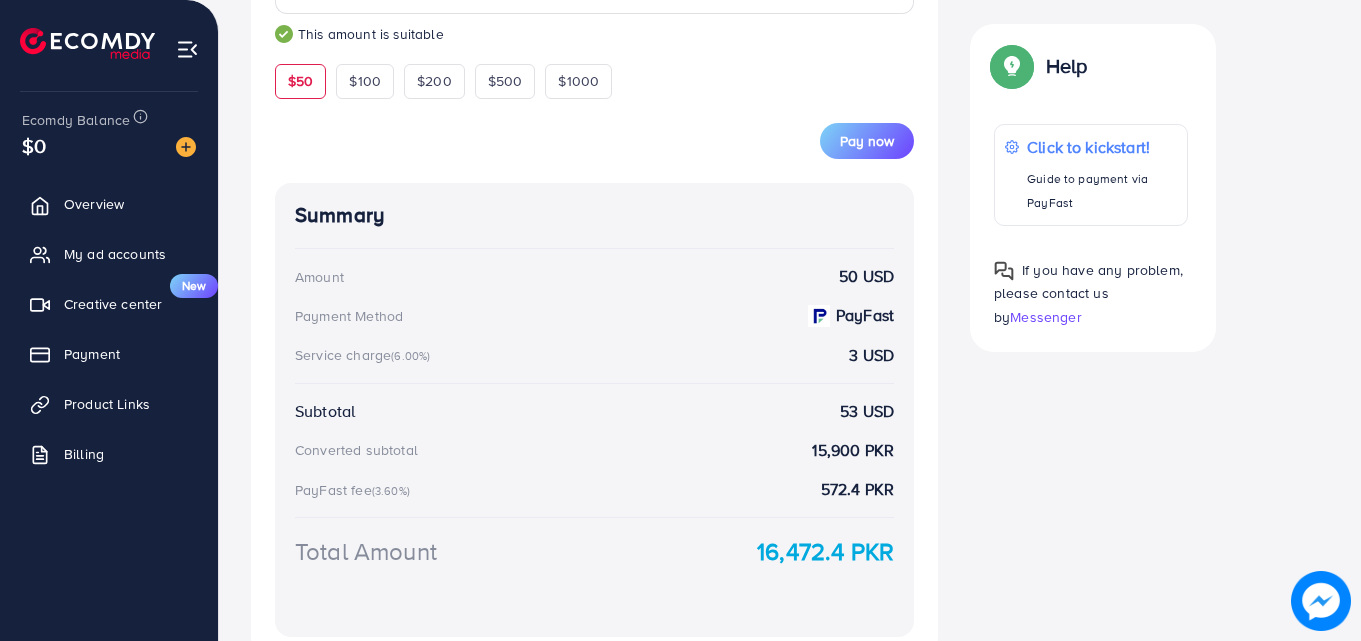scroll, scrollTop: 0, scrollLeft: 0, axis: both 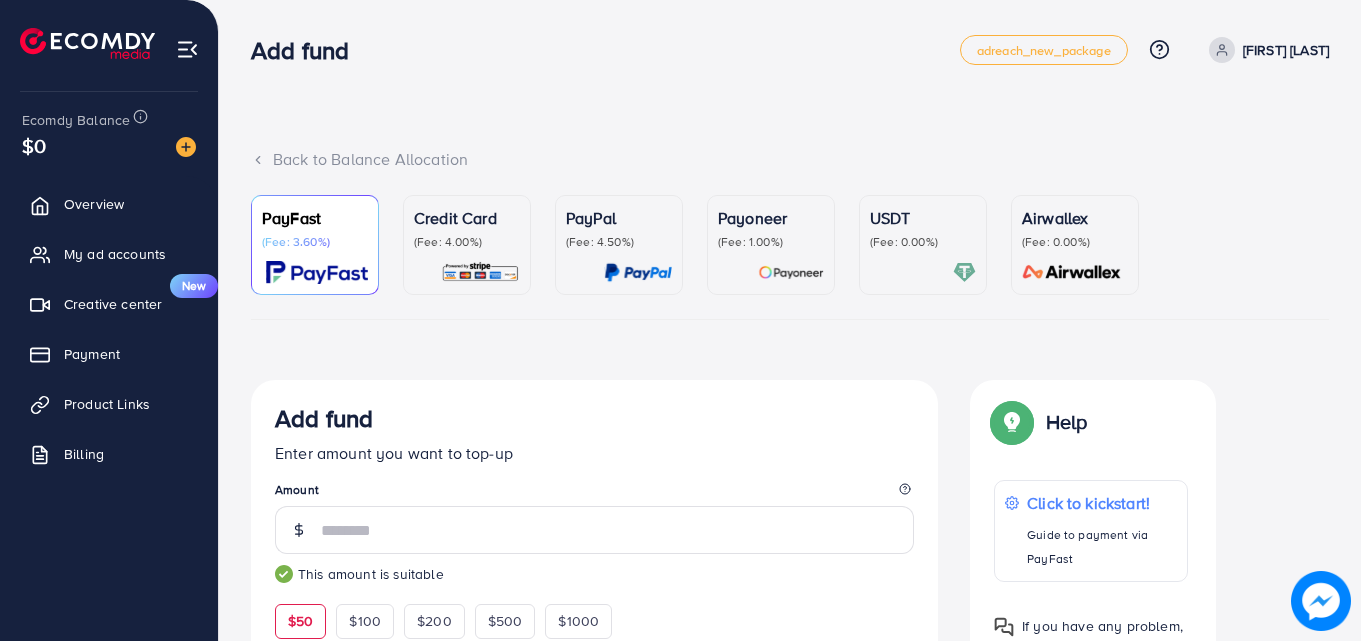 click at bounding box center [791, 272] 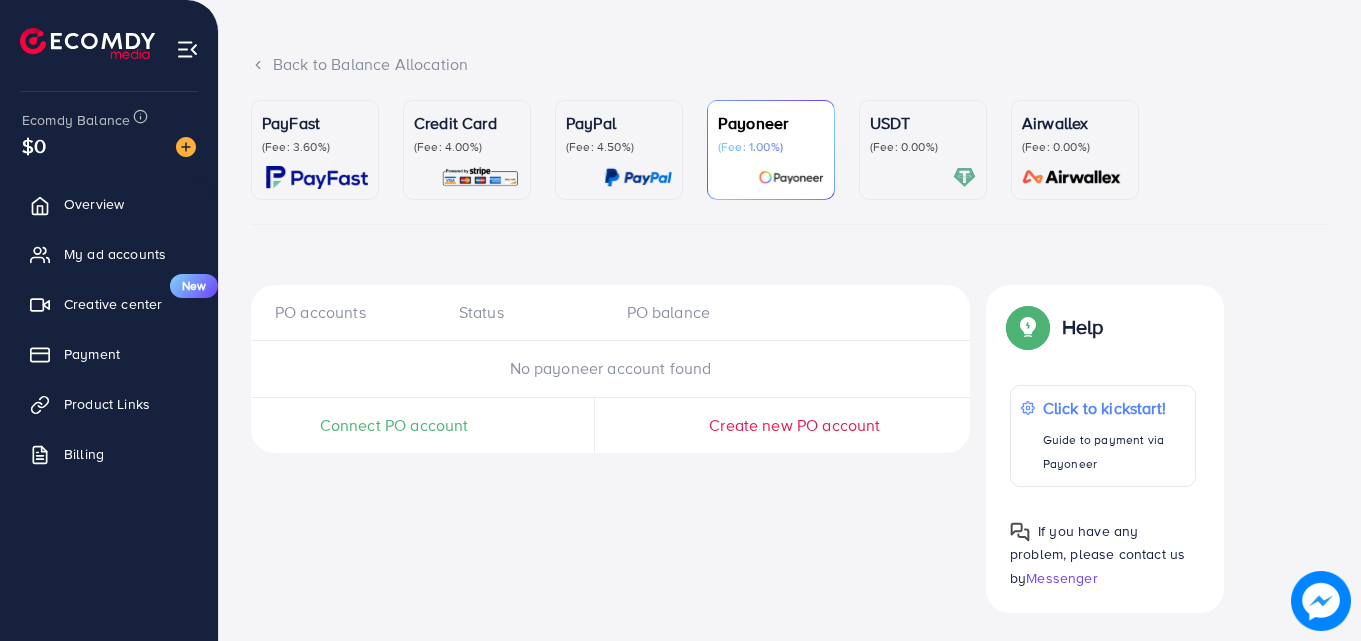 scroll, scrollTop: 99, scrollLeft: 0, axis: vertical 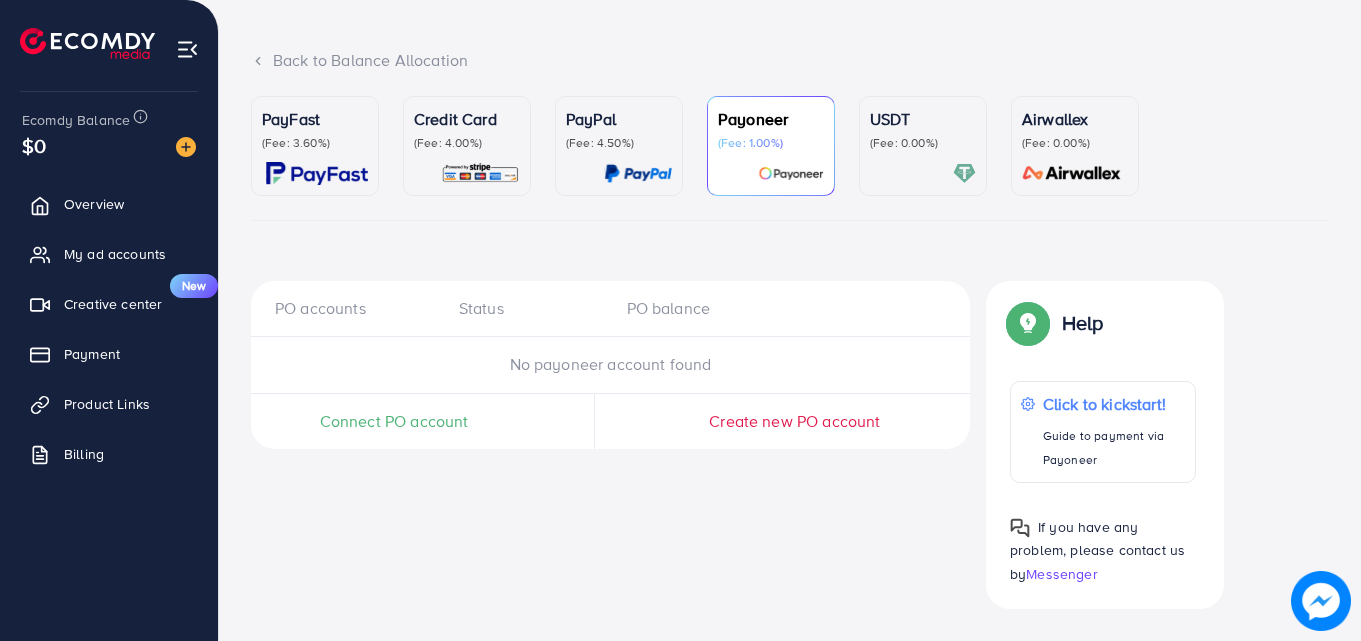click on "Create new PO account" at bounding box center (794, 421) 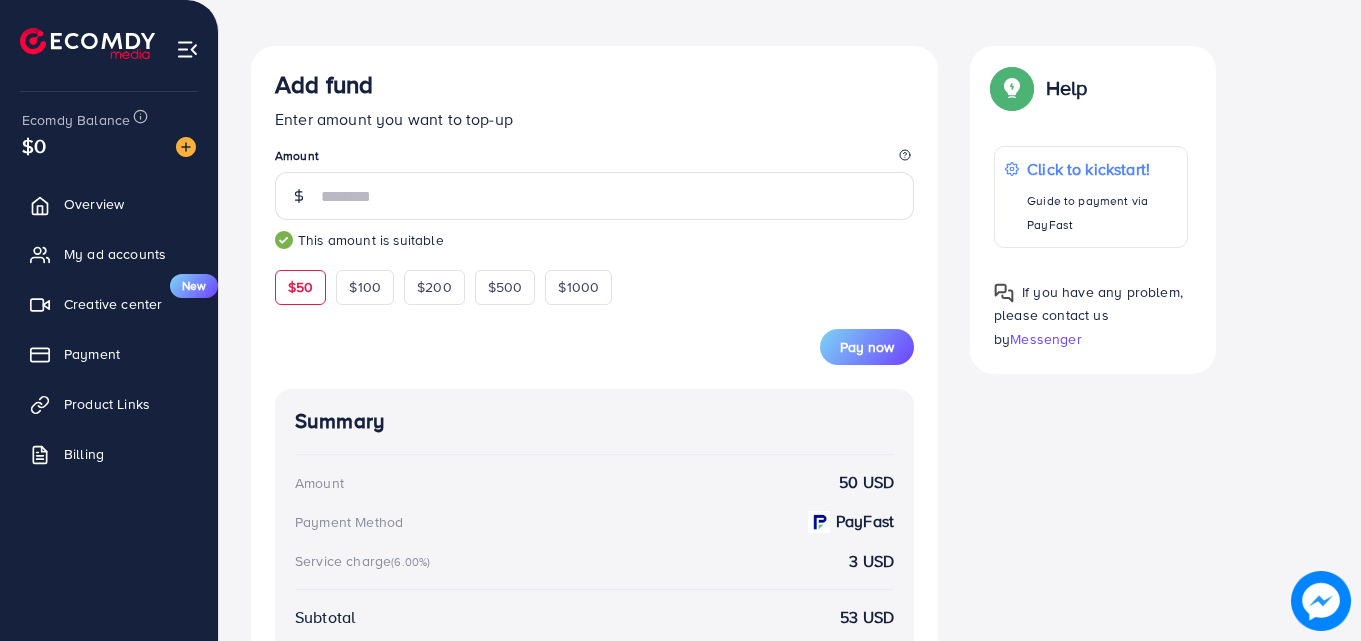 scroll, scrollTop: 332, scrollLeft: 0, axis: vertical 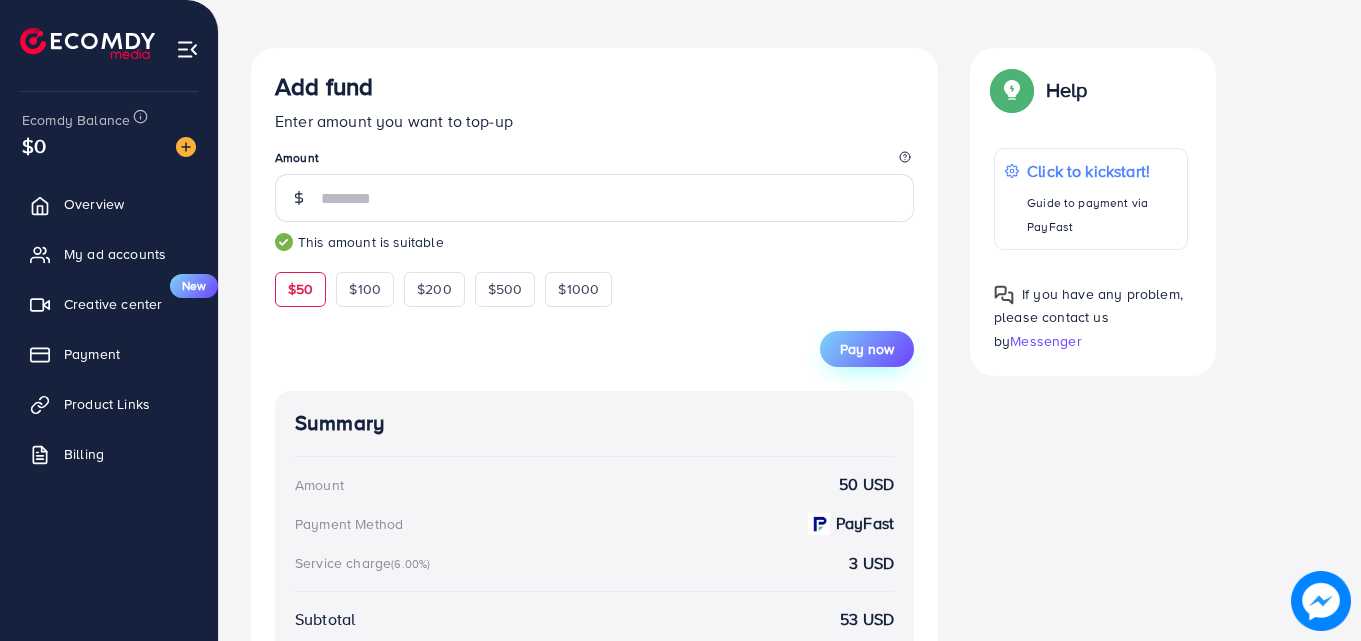 click on "Pay now" at bounding box center [867, 349] 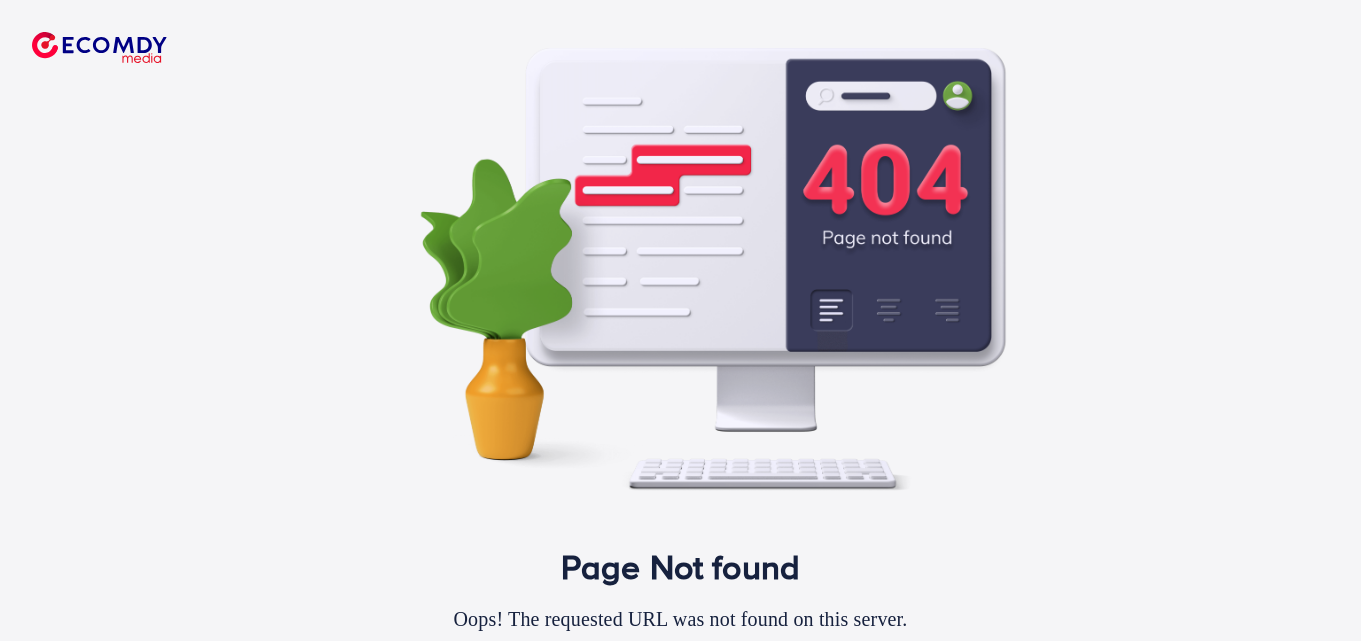 scroll, scrollTop: 0, scrollLeft: 0, axis: both 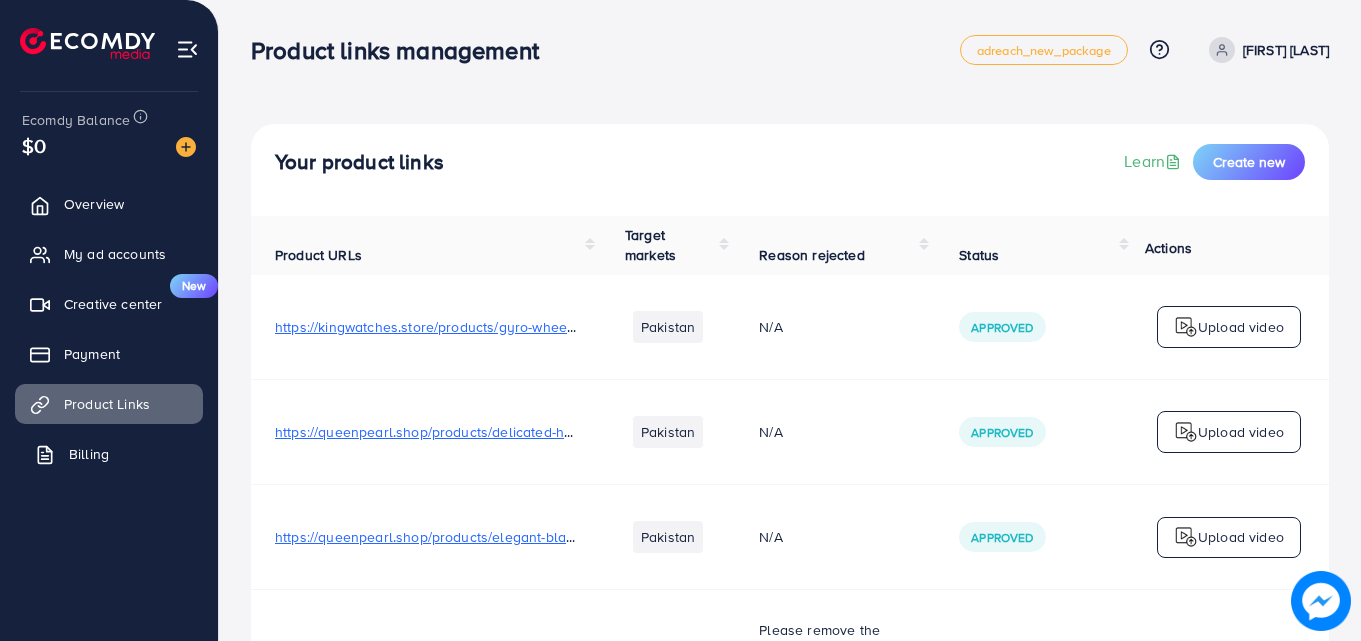 click on "Billing" at bounding box center (89, 454) 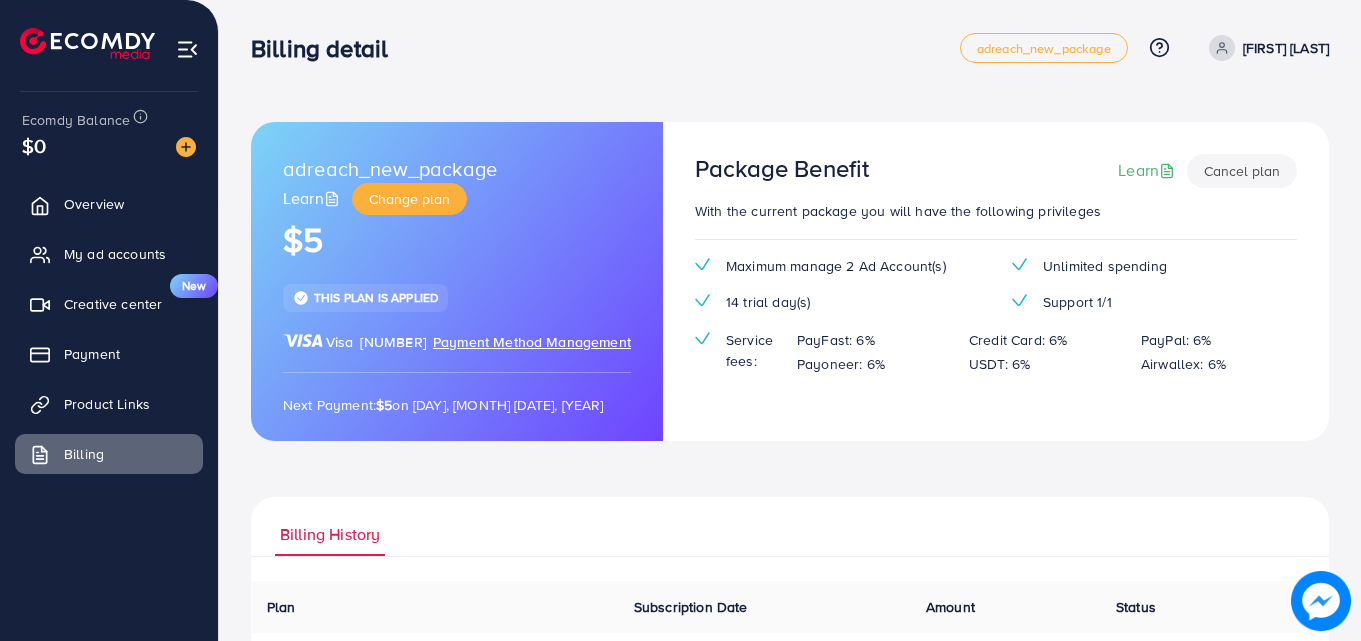scroll, scrollTop: 0, scrollLeft: 0, axis: both 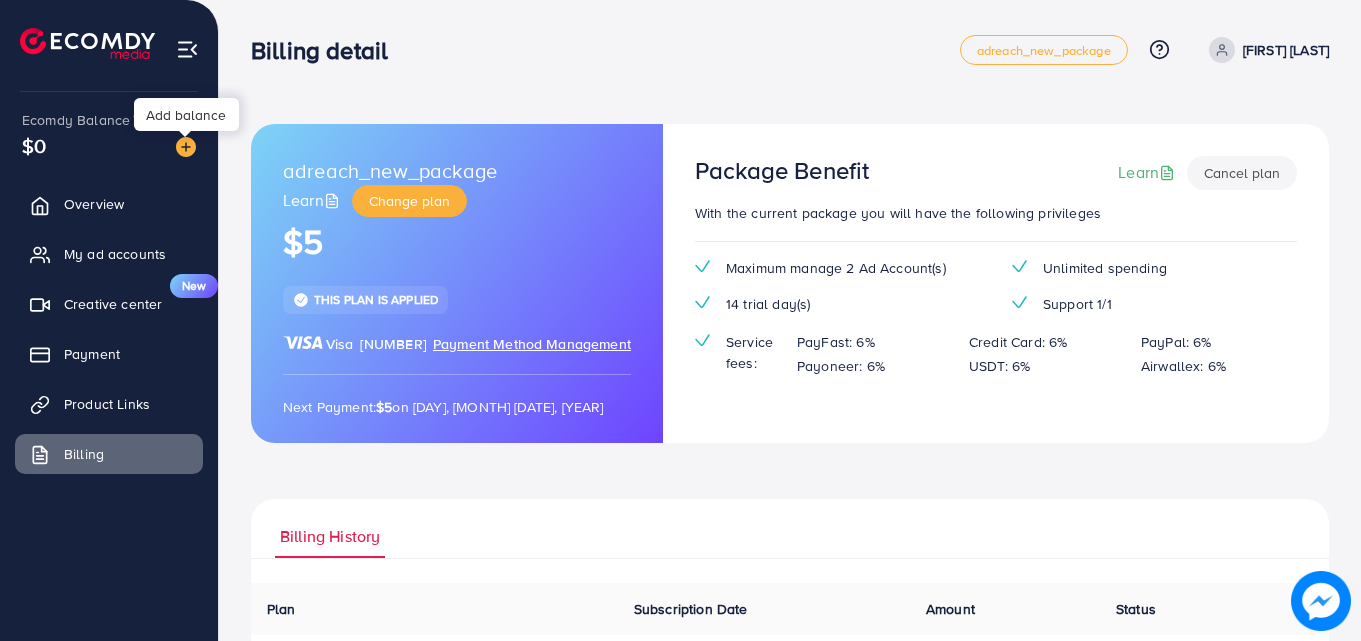click at bounding box center [186, 147] 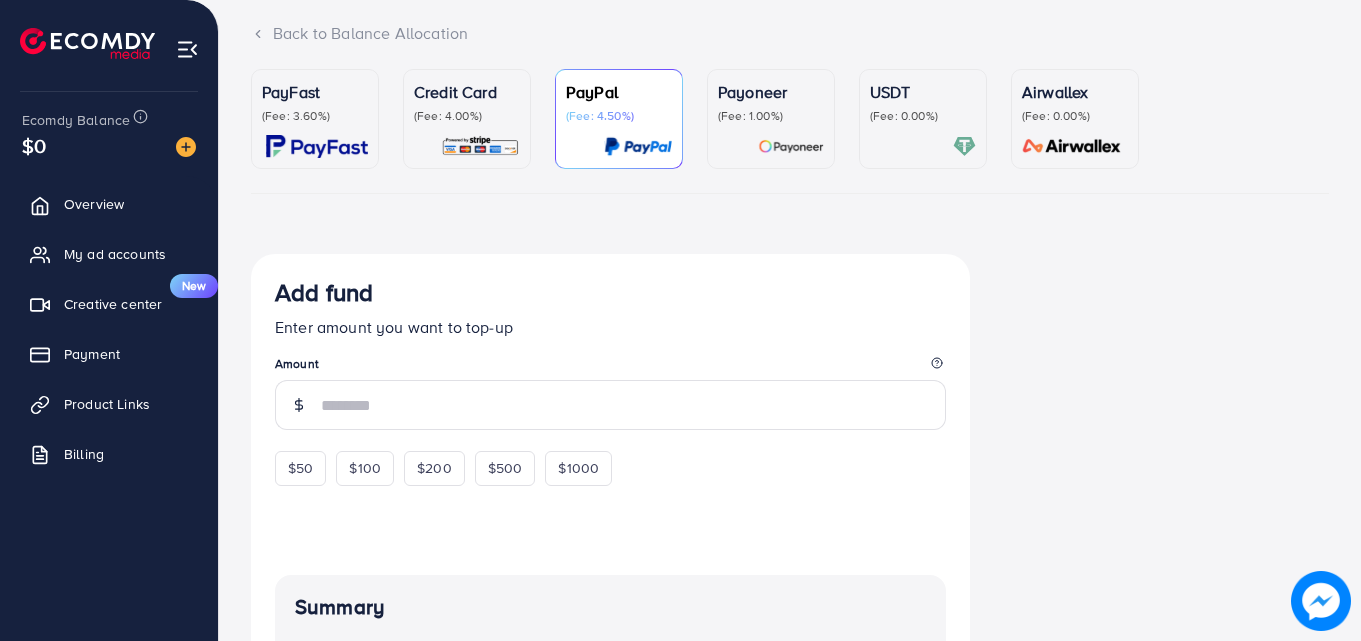 scroll, scrollTop: 140, scrollLeft: 0, axis: vertical 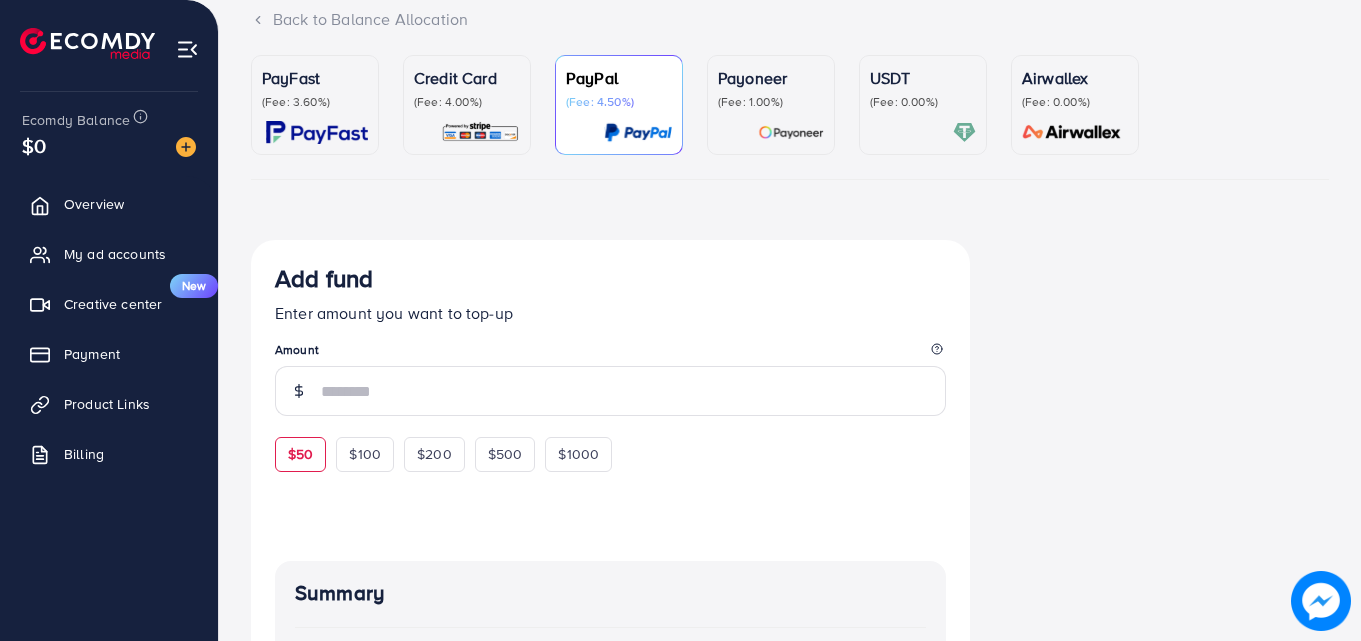 click on "$50" at bounding box center [300, 454] 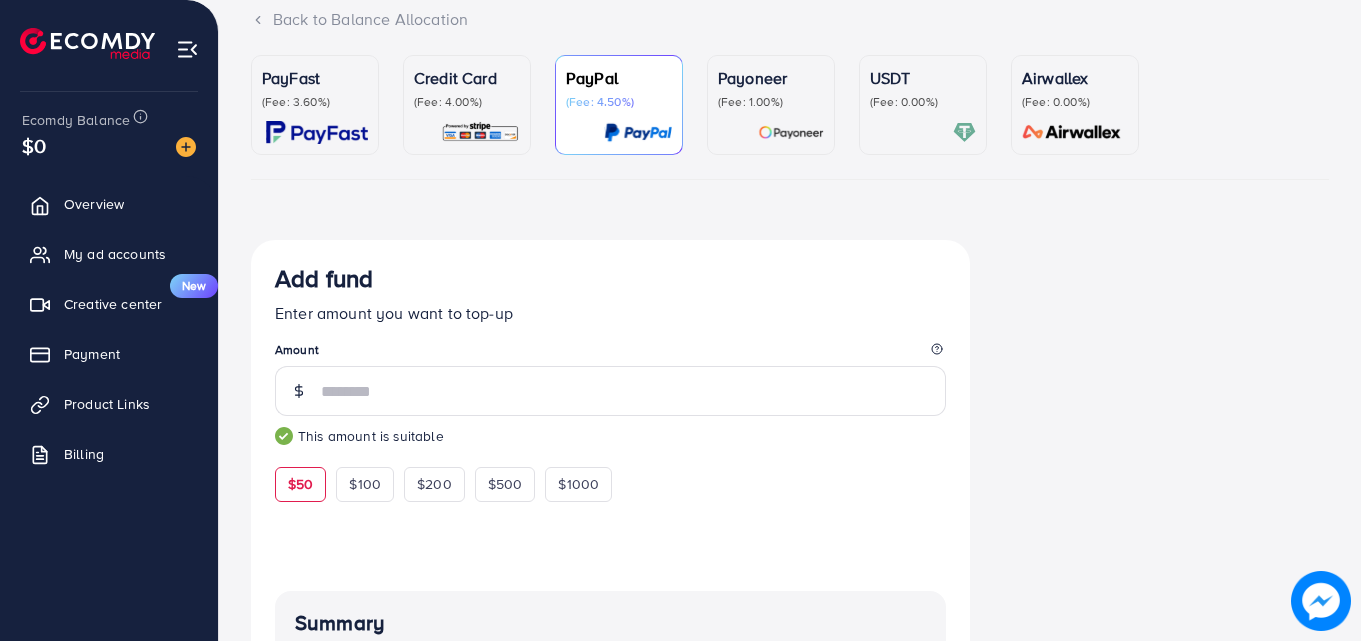 click at bounding box center (317, 132) 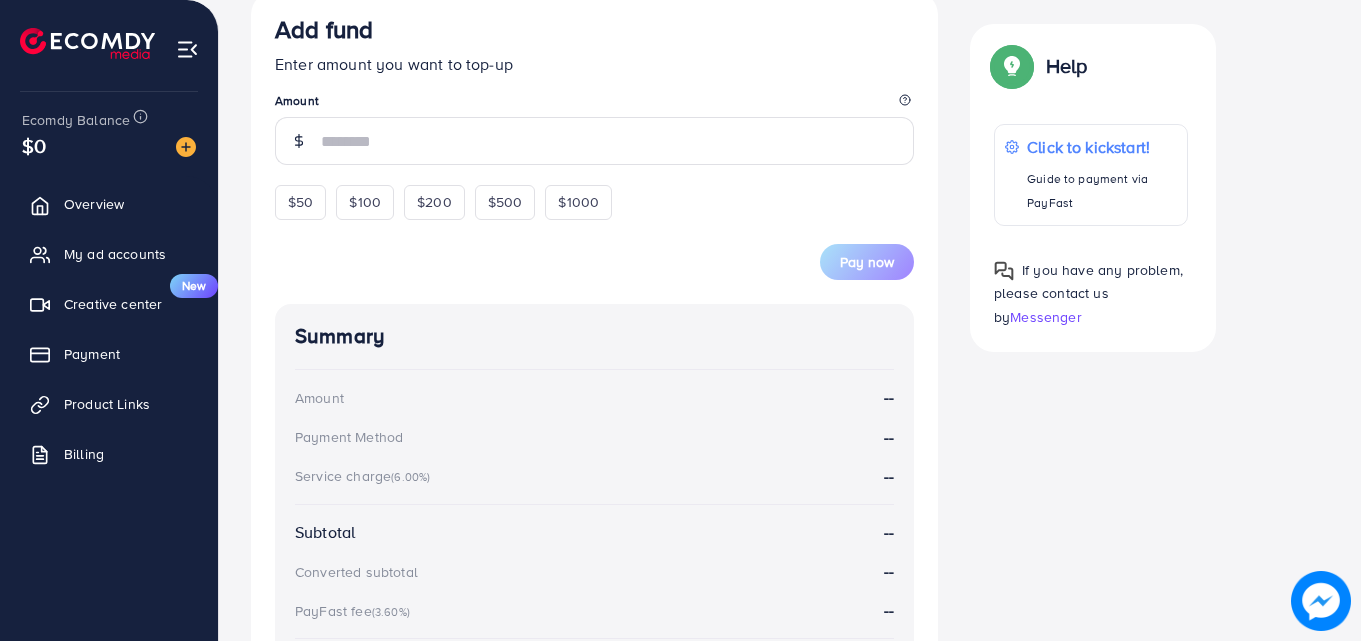 scroll, scrollTop: 407, scrollLeft: 0, axis: vertical 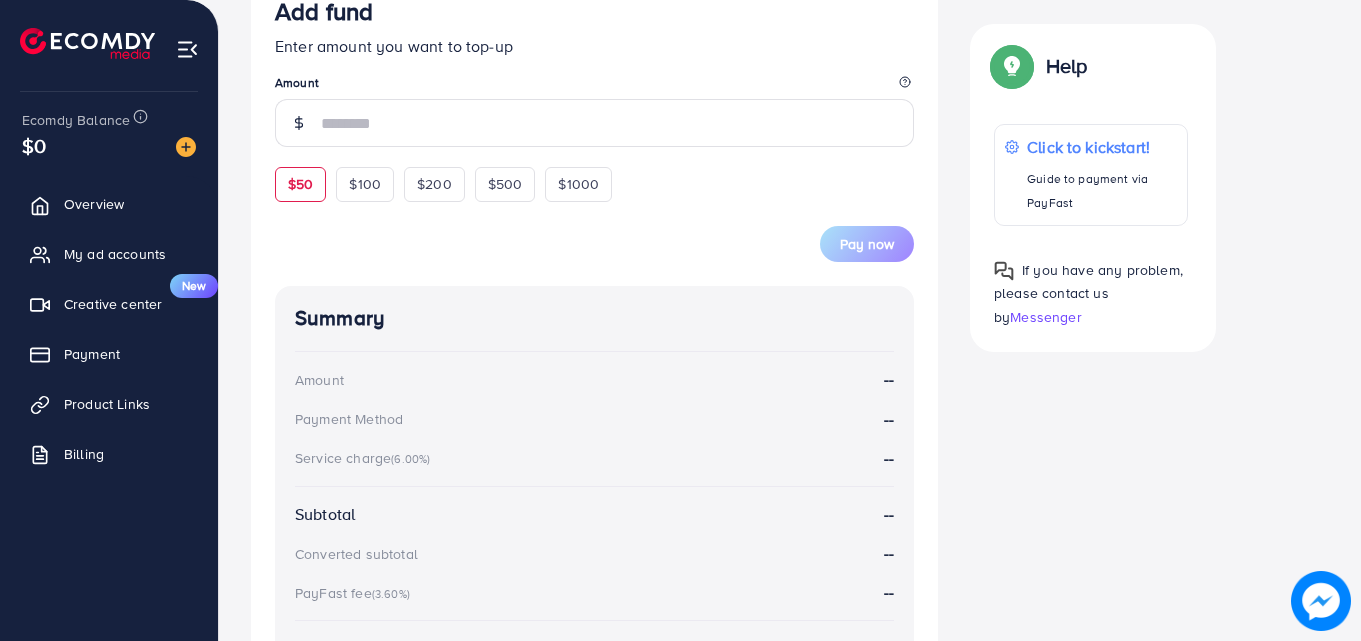 click on "$50" at bounding box center (300, 184) 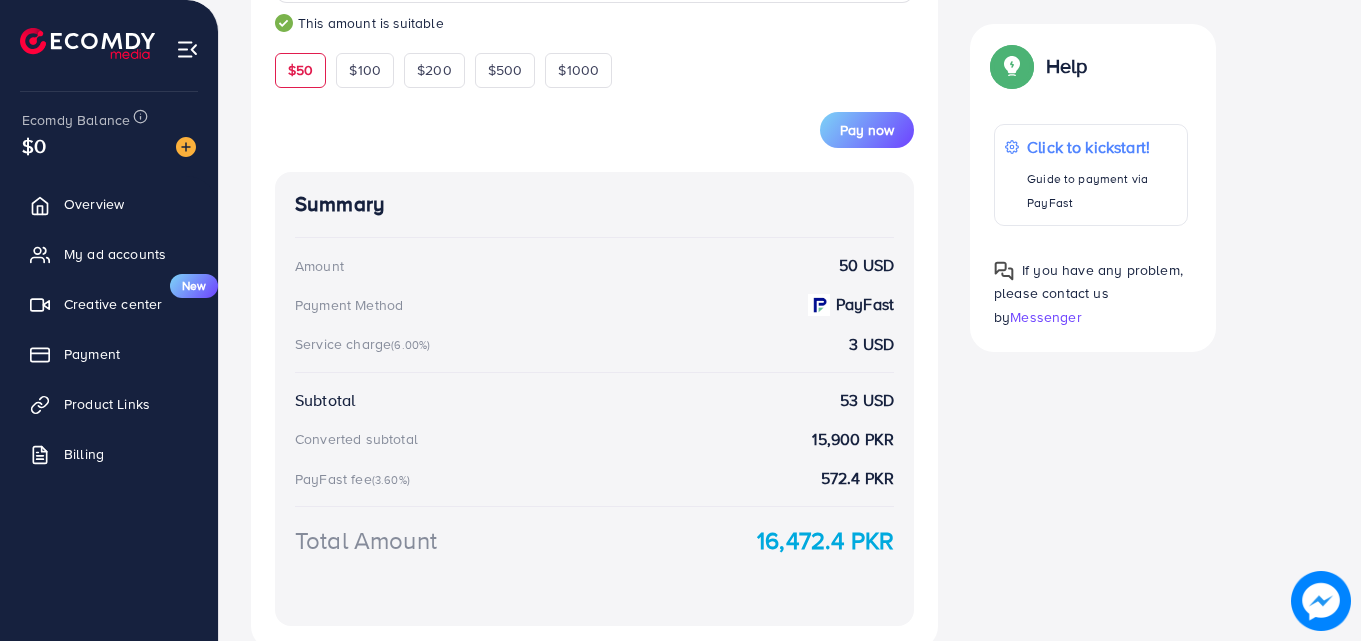 scroll, scrollTop: 499, scrollLeft: 0, axis: vertical 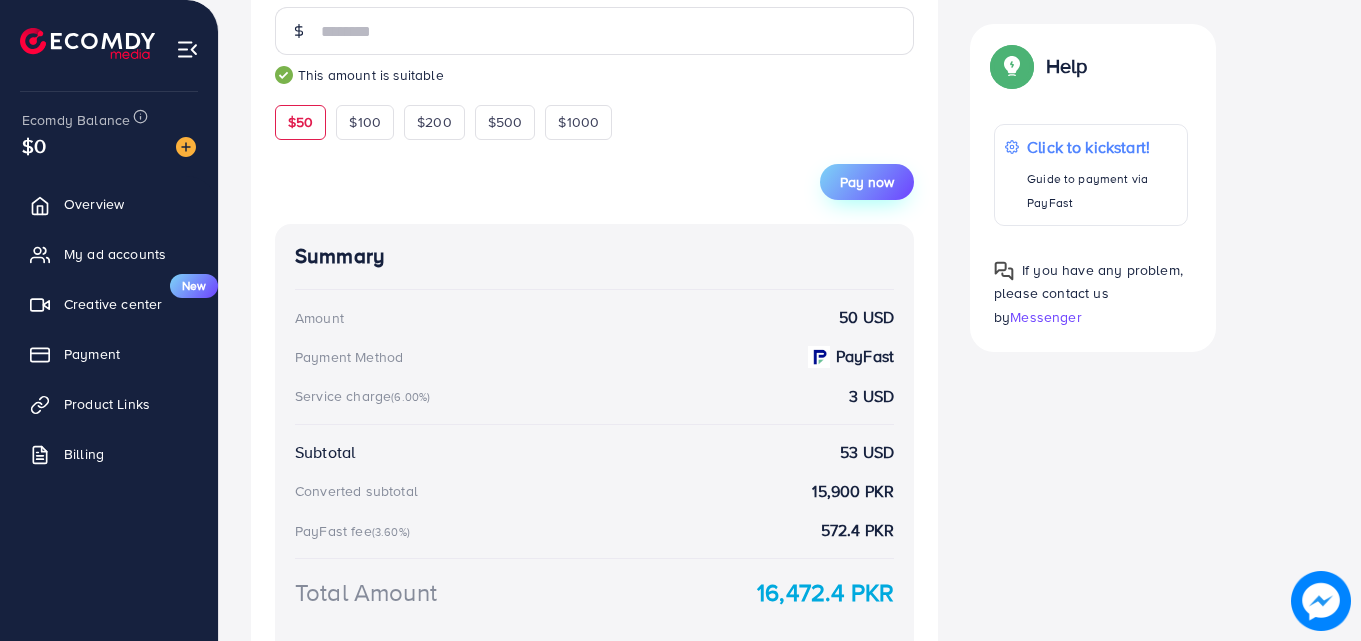 click on "Pay now" at bounding box center [867, 182] 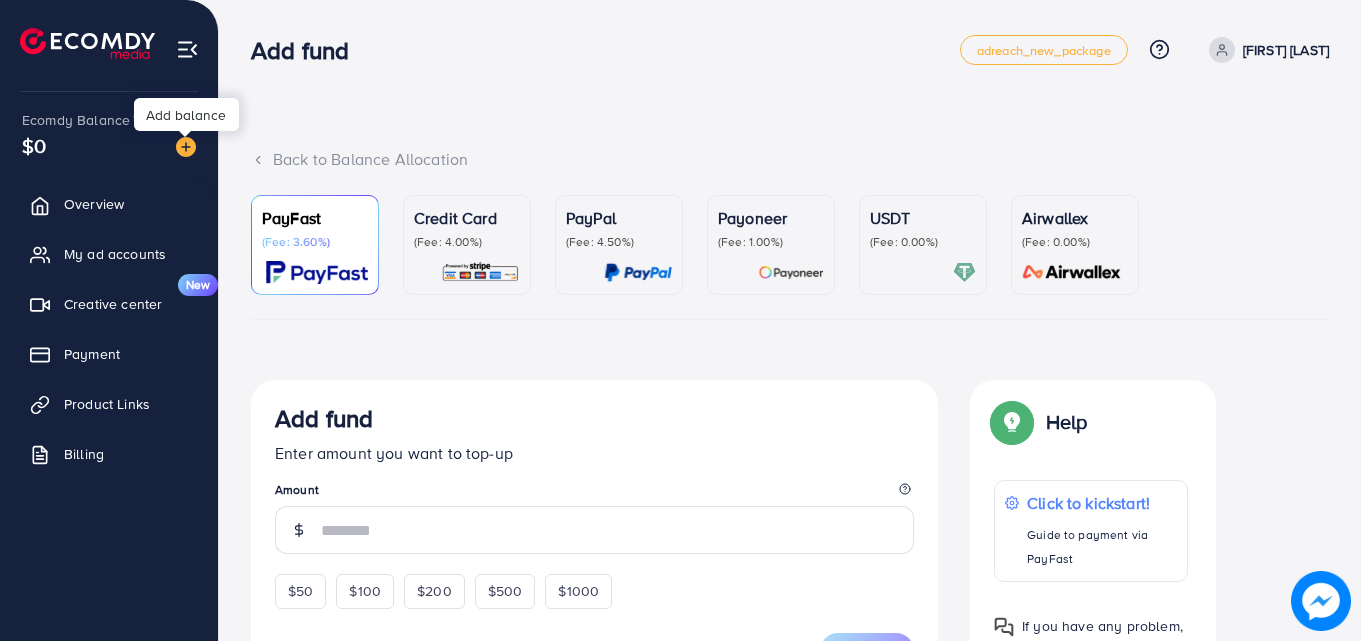 scroll, scrollTop: 0, scrollLeft: 0, axis: both 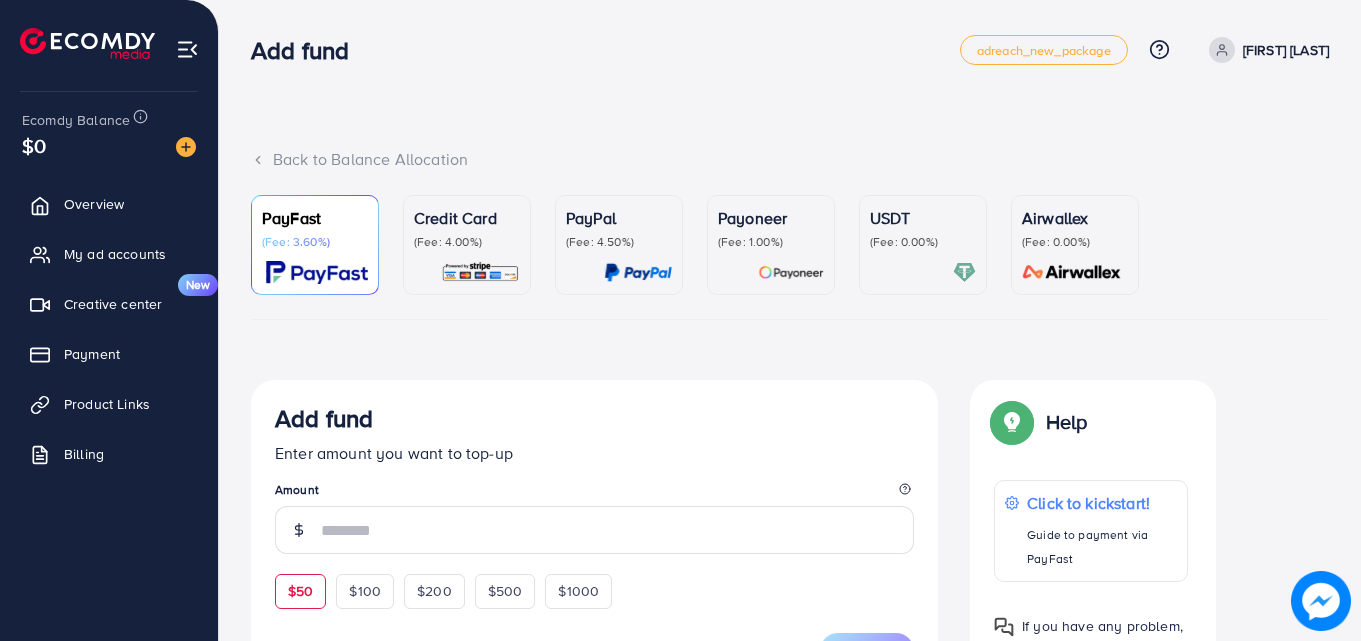click on "$50" at bounding box center [300, 591] 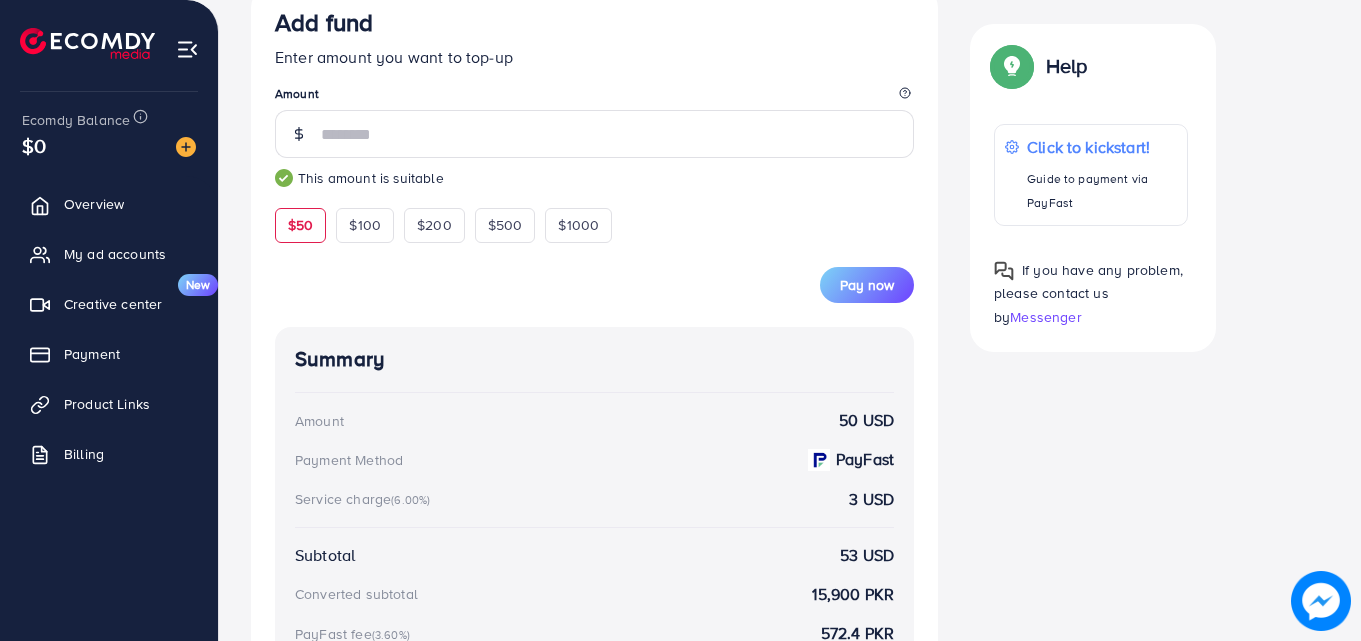 scroll, scrollTop: 400, scrollLeft: 0, axis: vertical 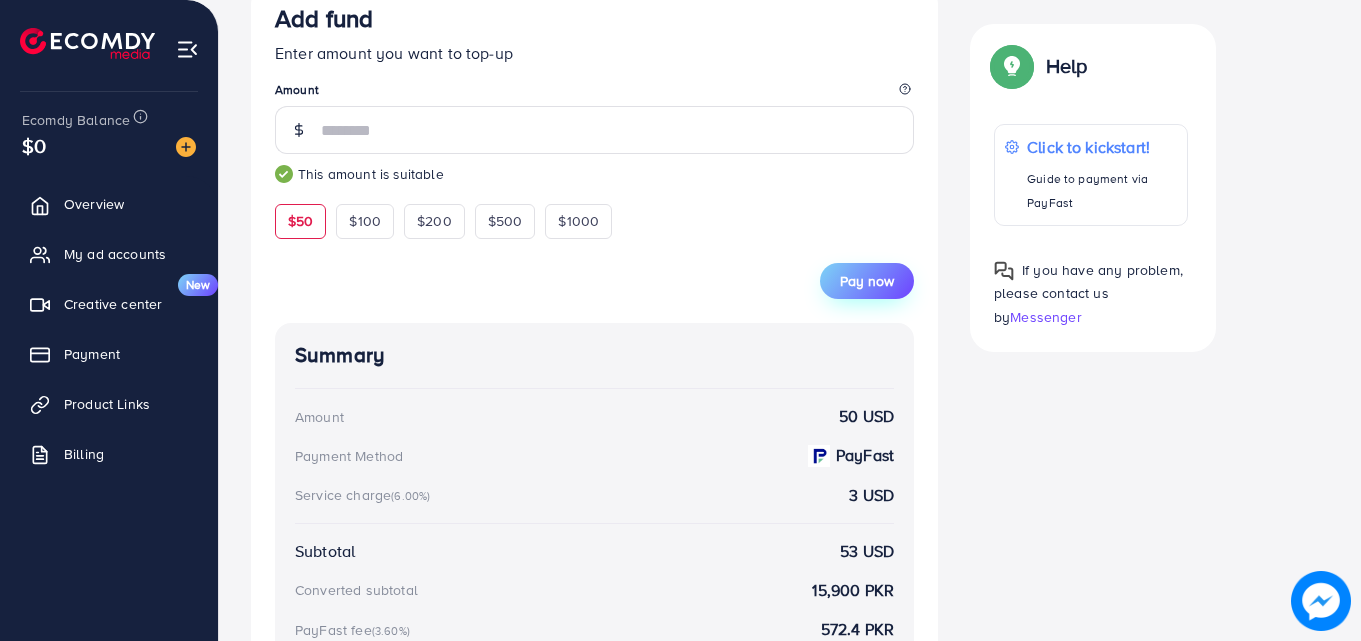 click on "Pay now" at bounding box center (867, 281) 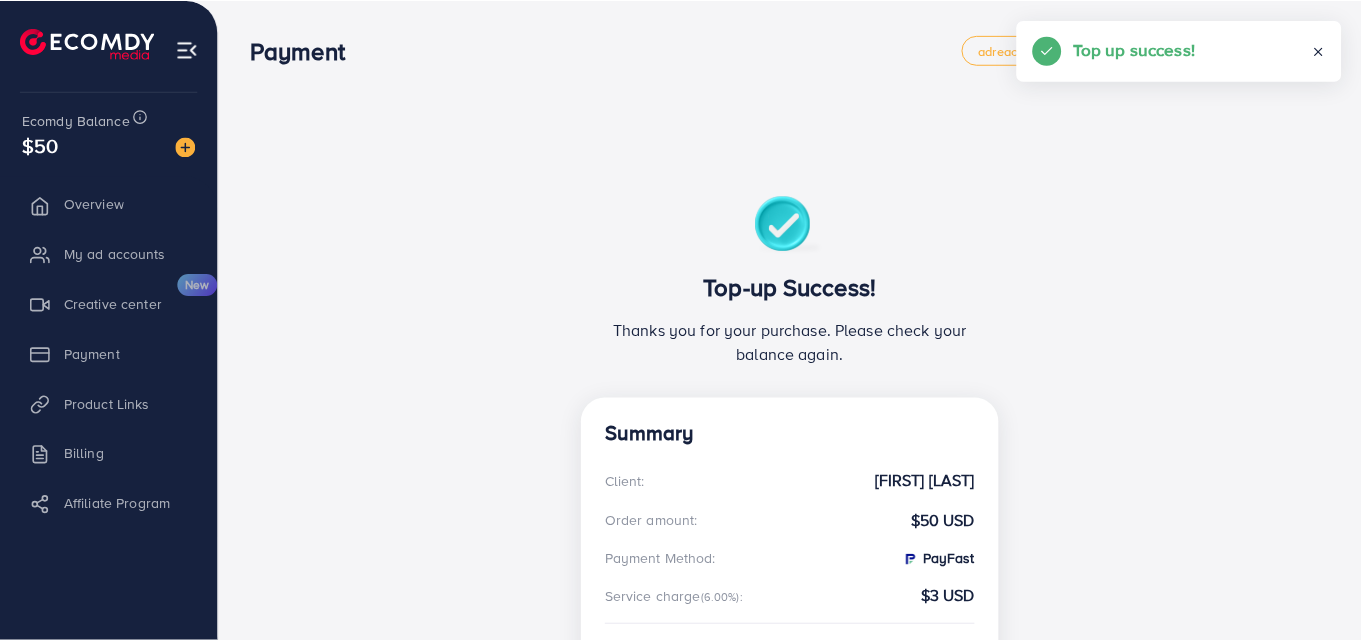 scroll, scrollTop: 0, scrollLeft: 0, axis: both 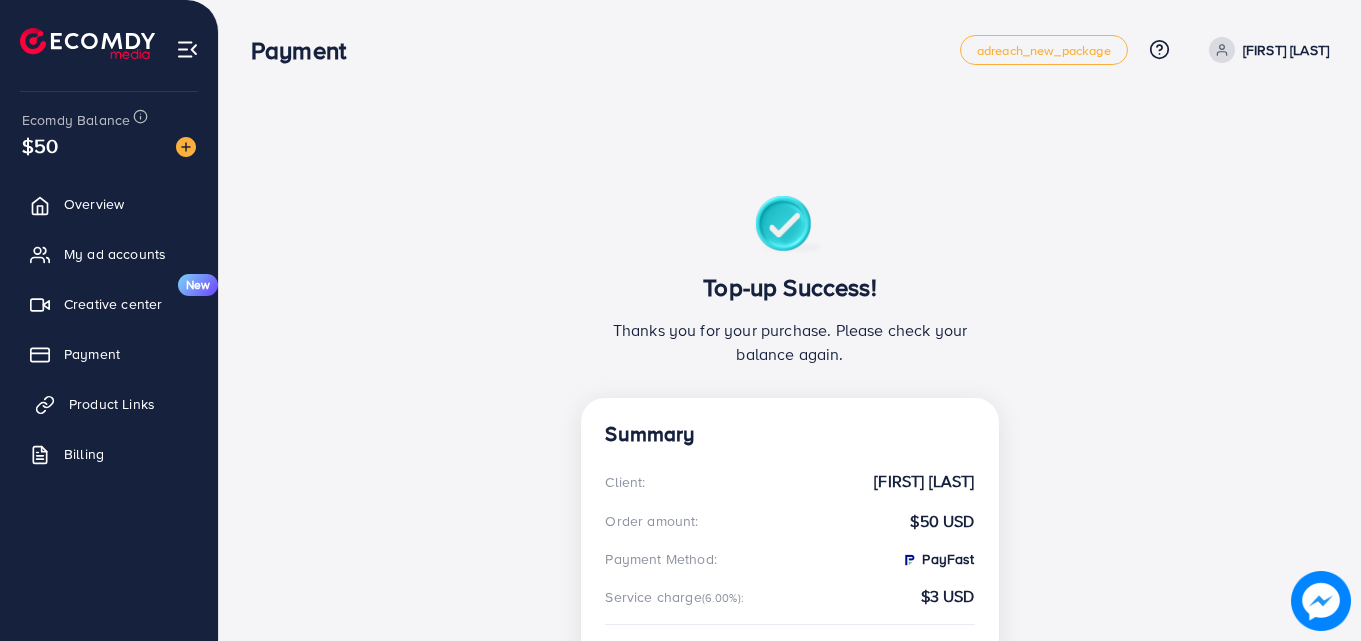 click on "Product Links" at bounding box center [109, 404] 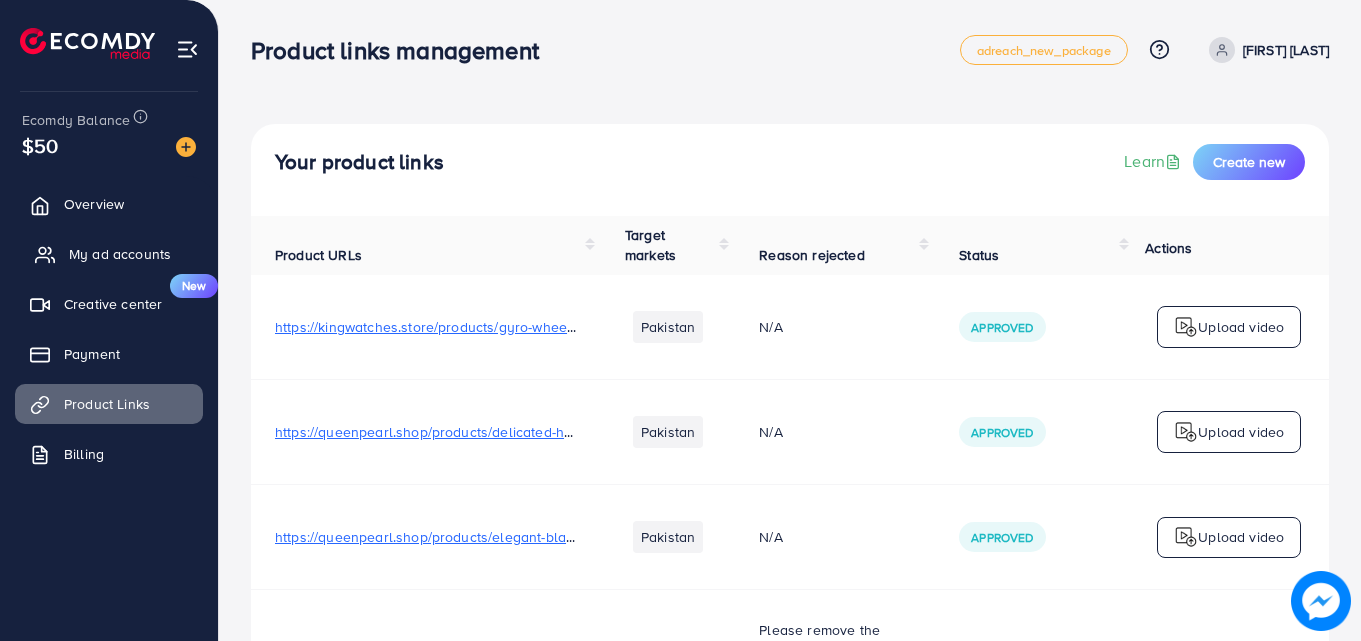 click on "My ad accounts" at bounding box center [120, 254] 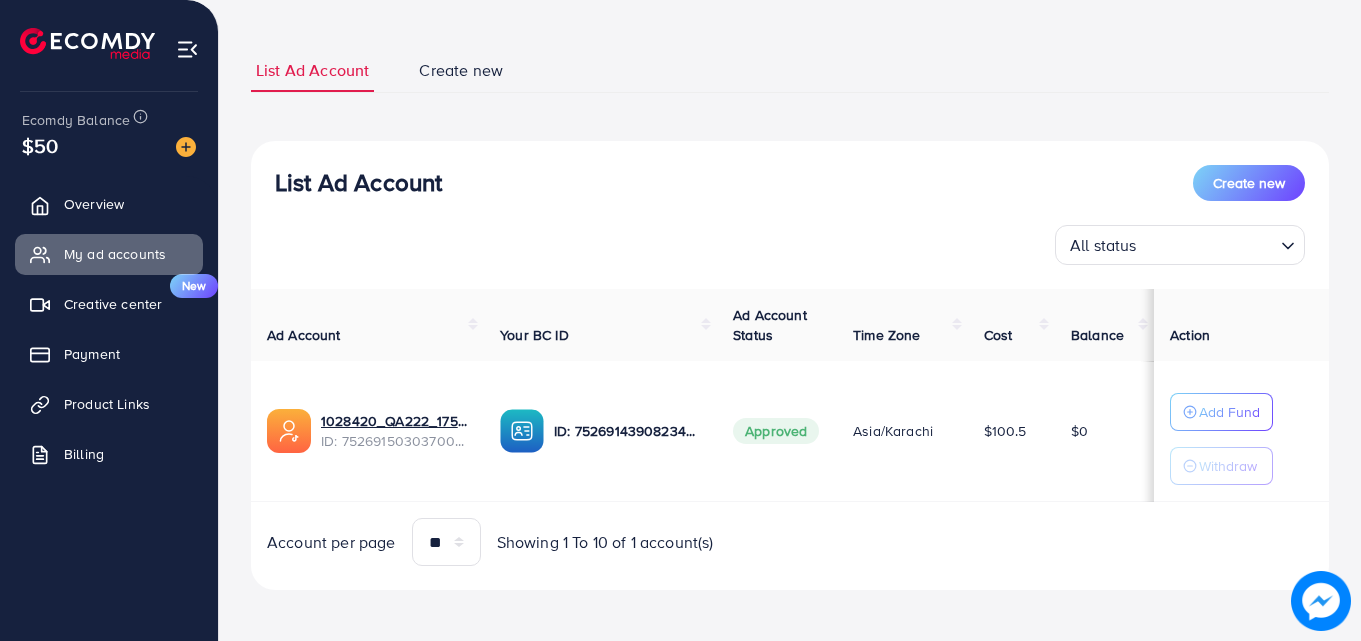 scroll, scrollTop: 104, scrollLeft: 0, axis: vertical 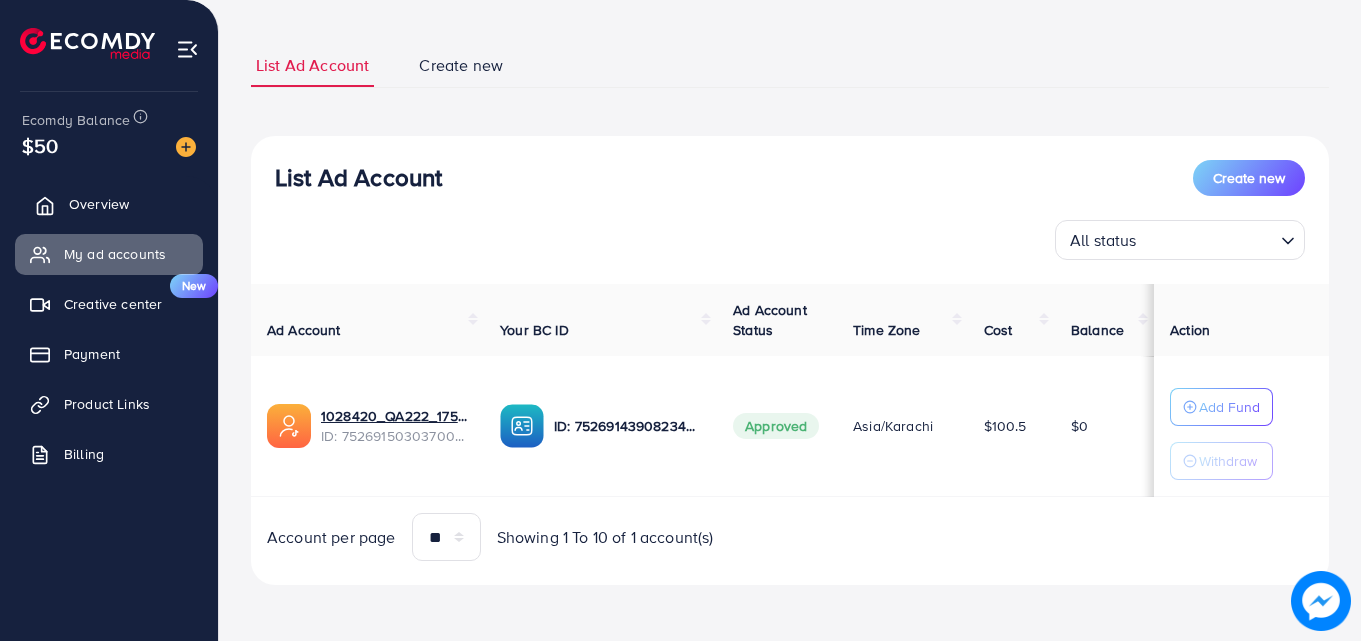 click on "Overview" at bounding box center (99, 204) 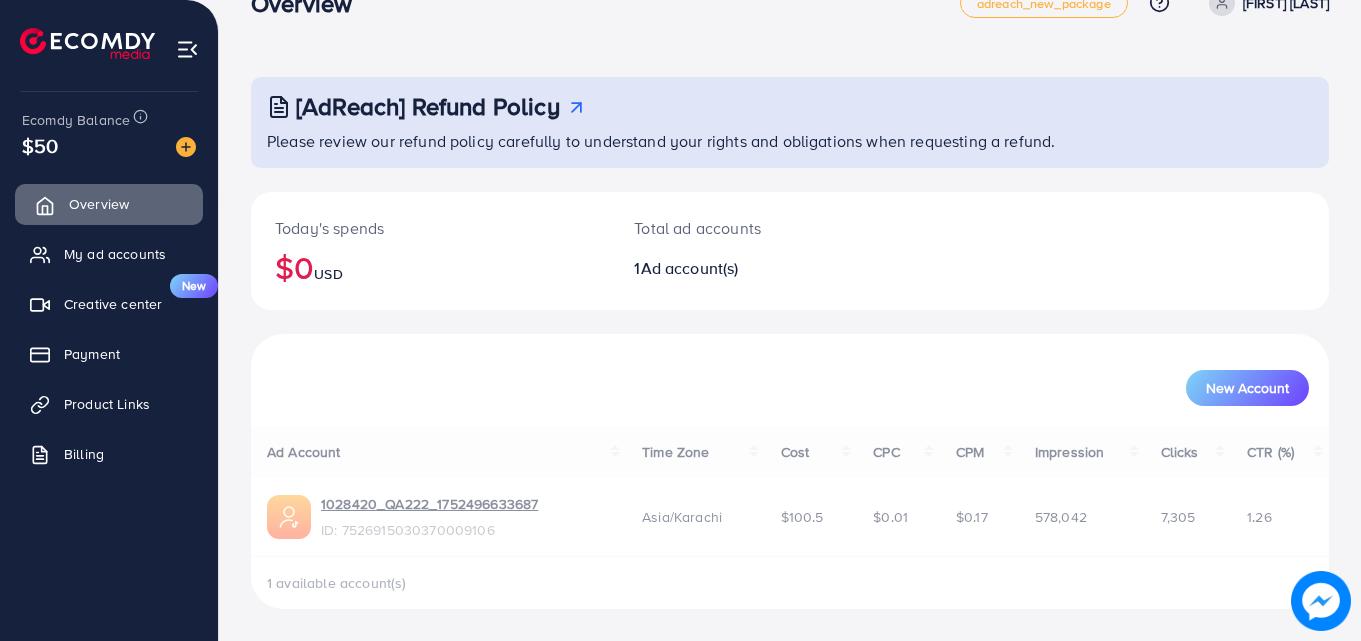 scroll, scrollTop: 0, scrollLeft: 0, axis: both 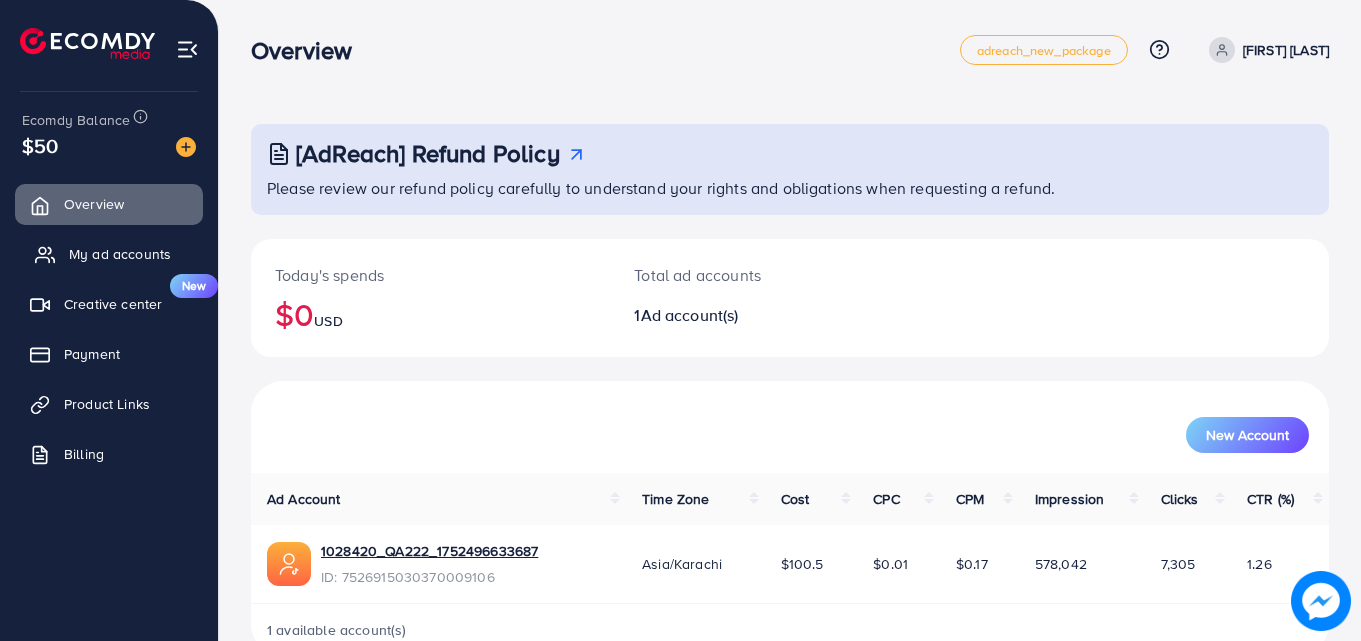 click on "My ad accounts" at bounding box center (120, 254) 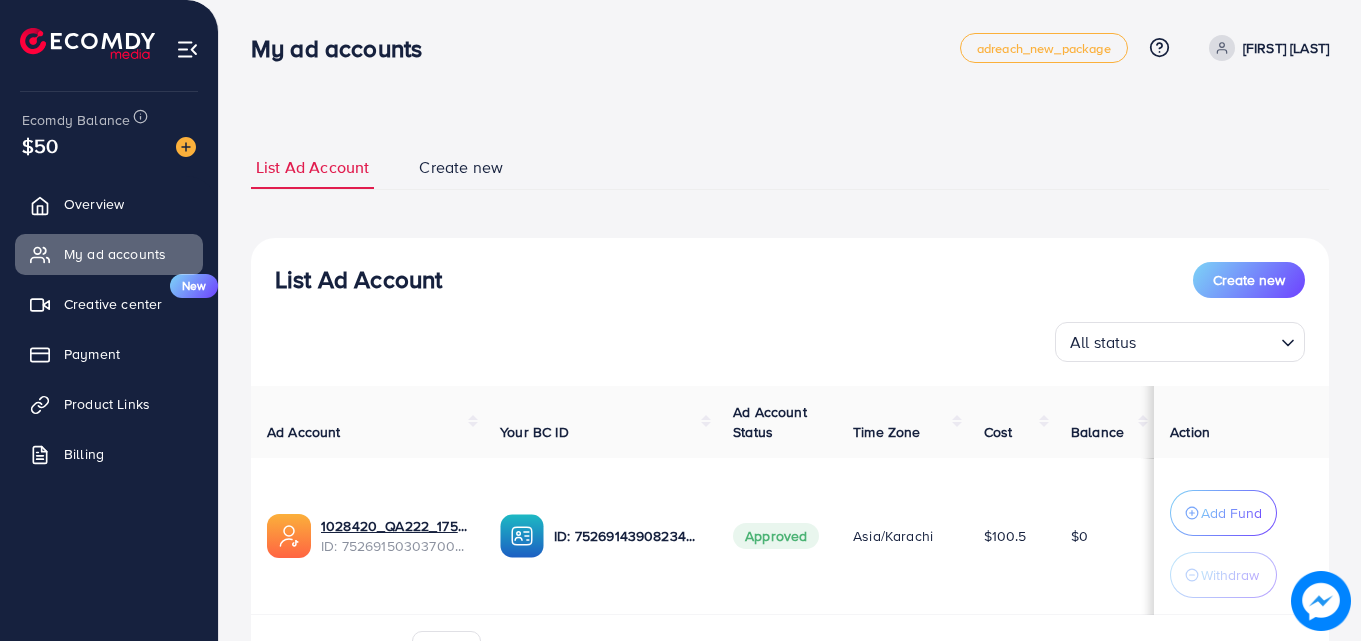 scroll, scrollTop: 0, scrollLeft: 0, axis: both 